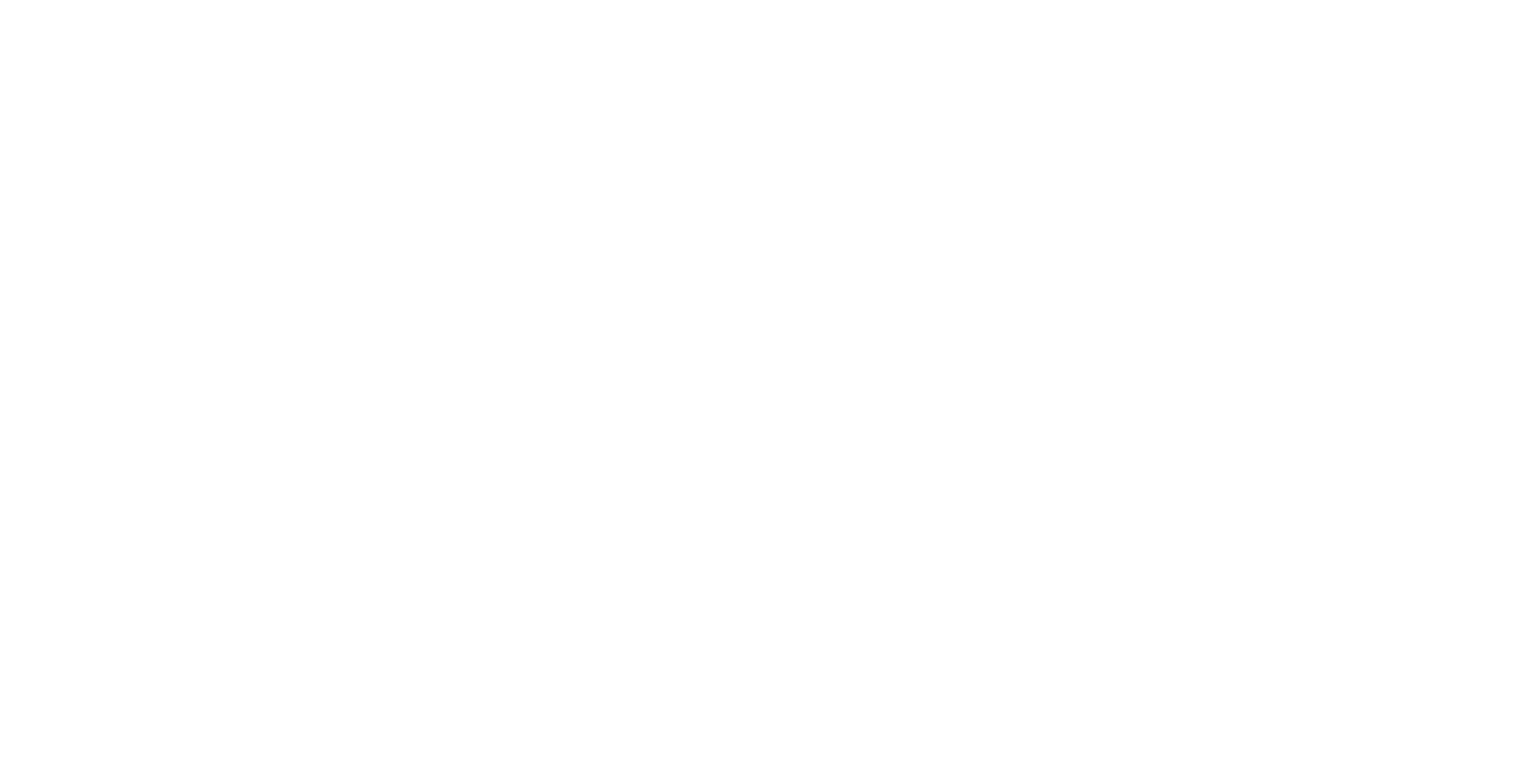 scroll, scrollTop: 0, scrollLeft: 0, axis: both 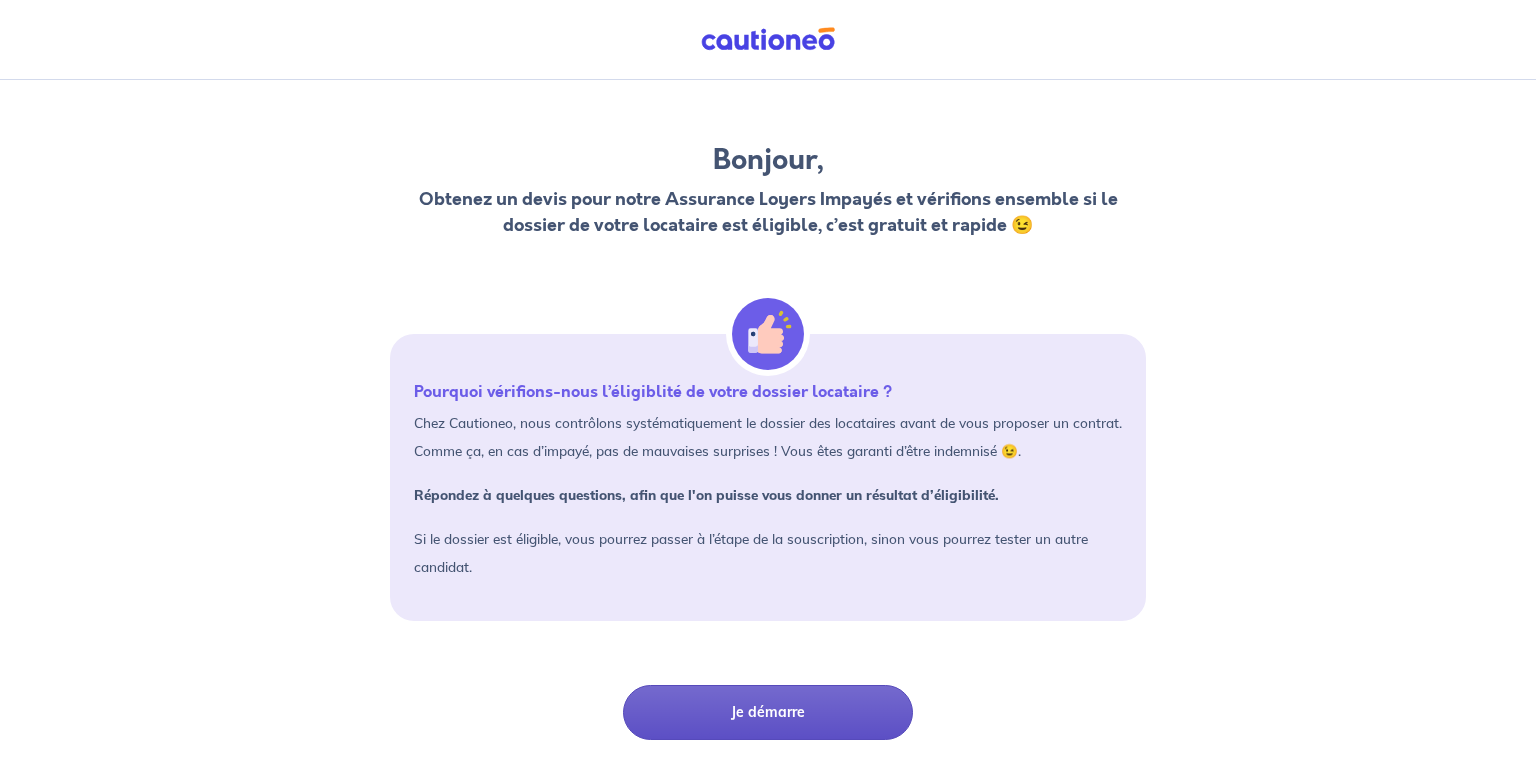 click on "Je démarre" at bounding box center [768, 712] 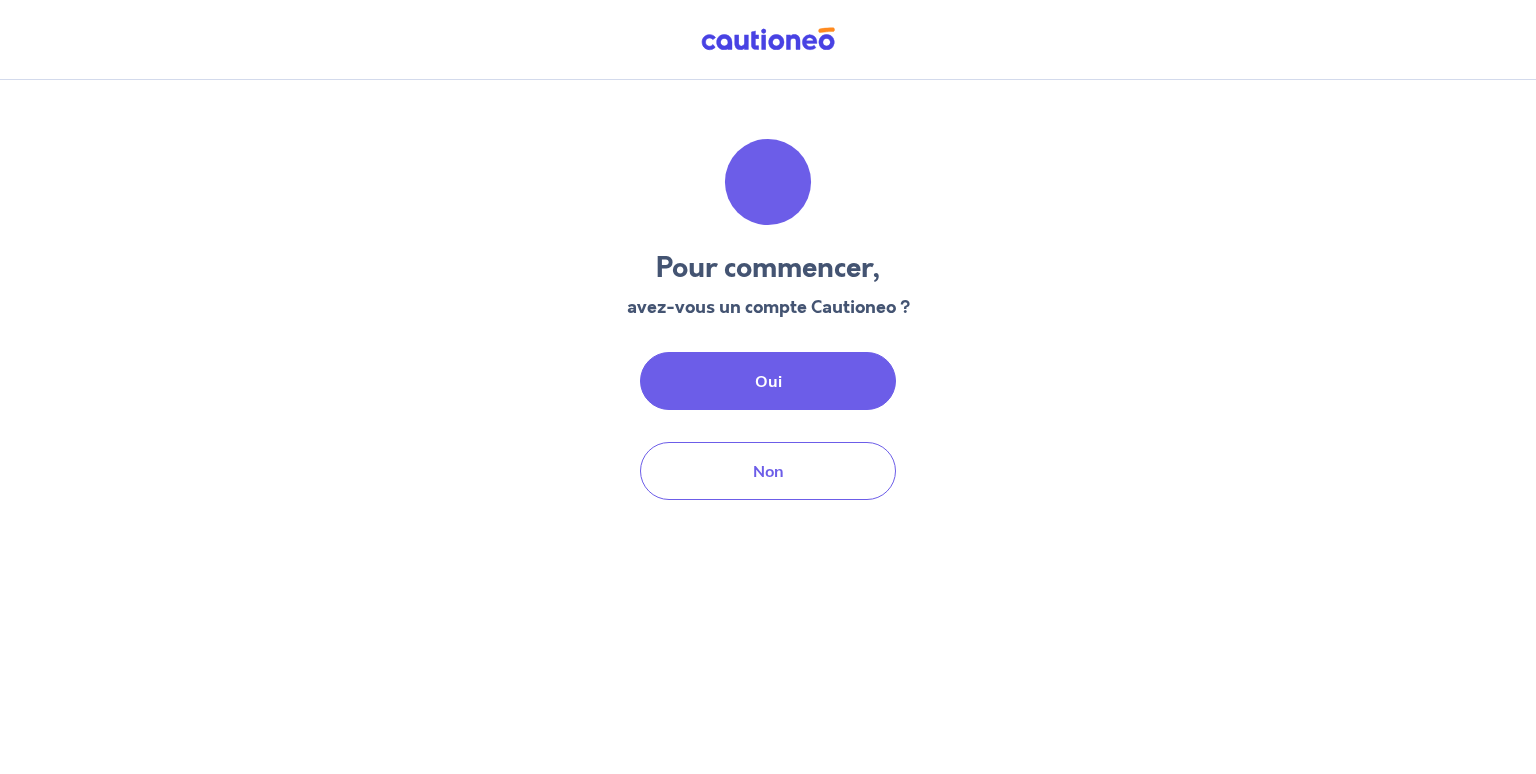 click on "Oui" at bounding box center [768, 381] 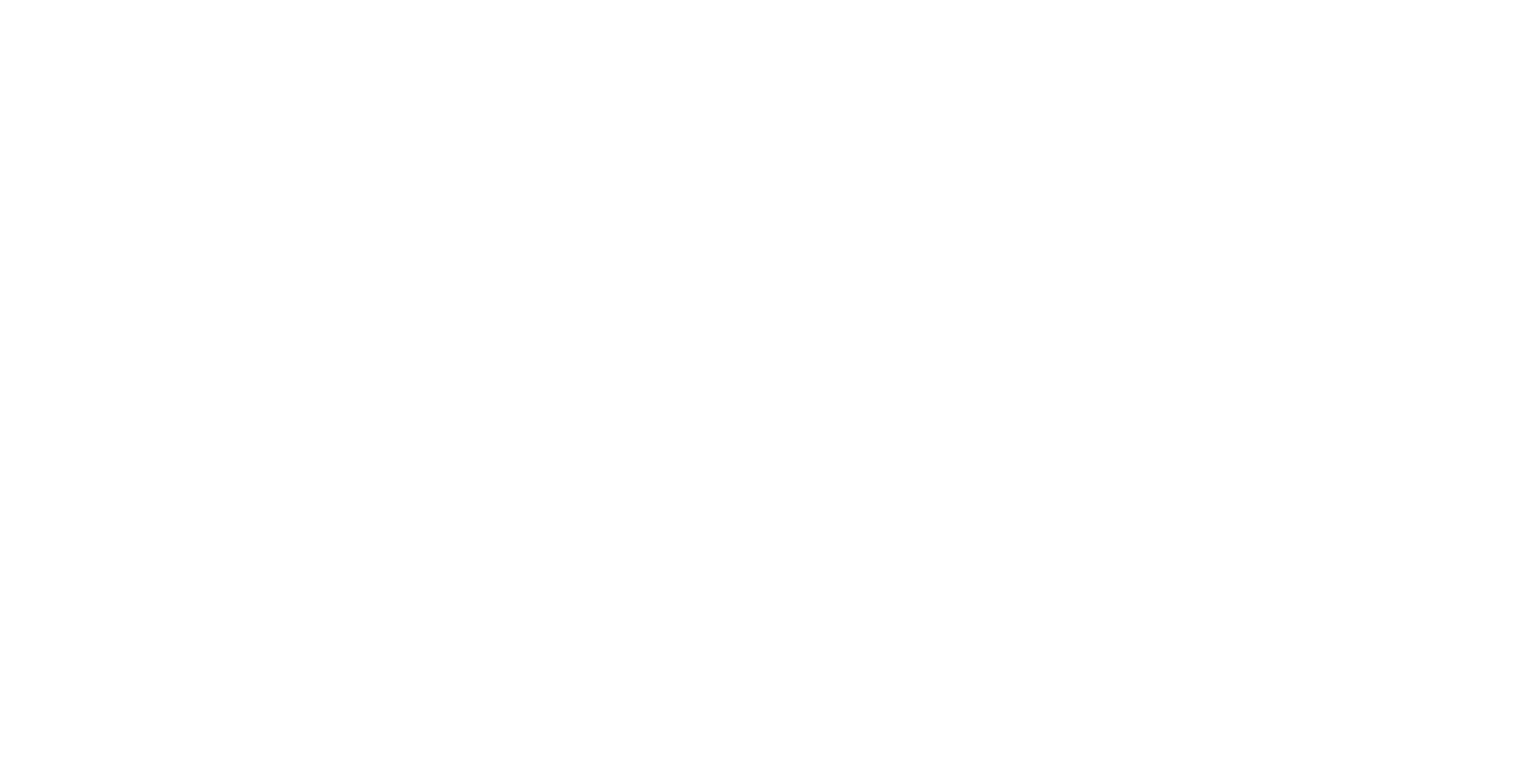 scroll, scrollTop: 0, scrollLeft: 0, axis: both 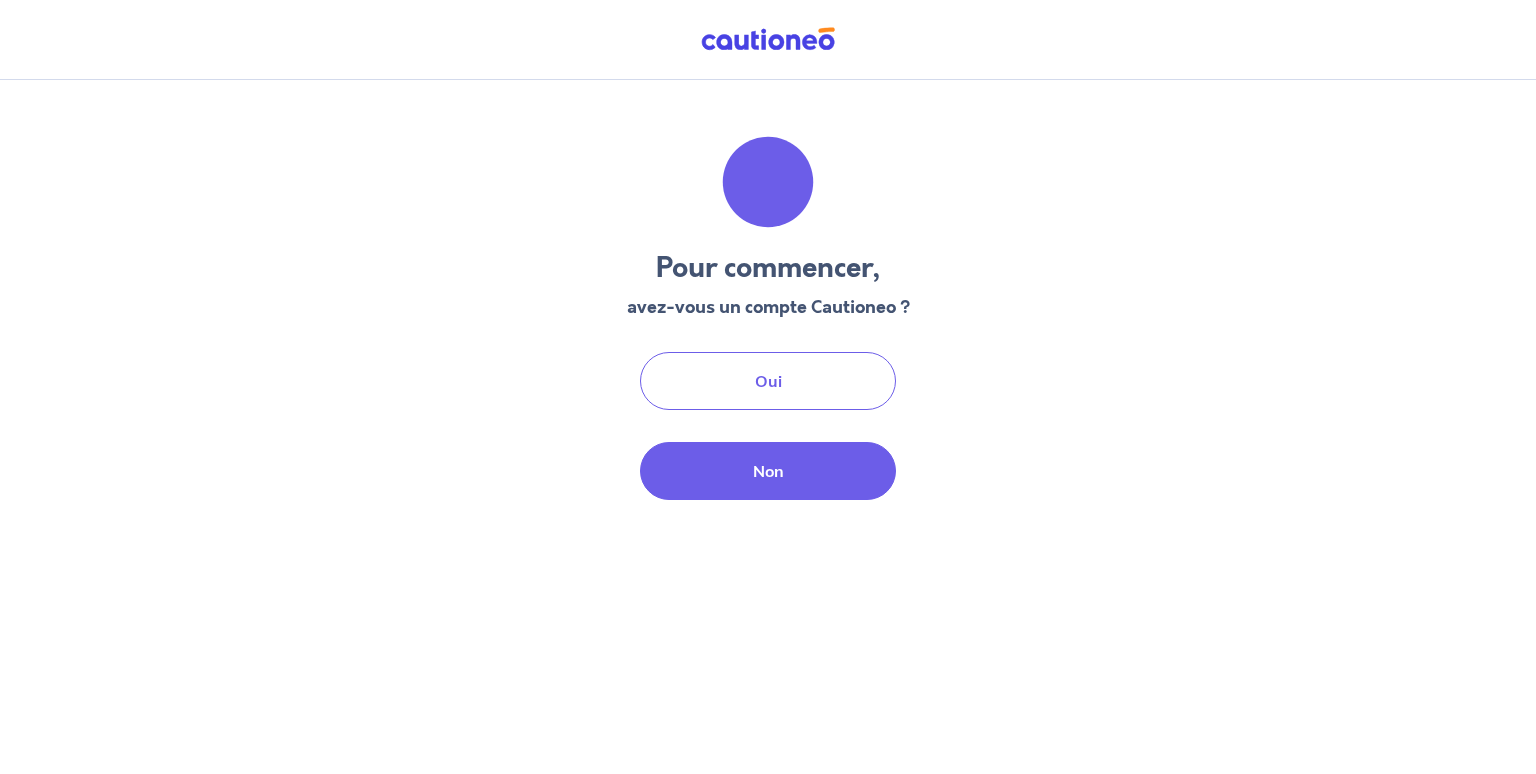 click on "Non" at bounding box center [768, 471] 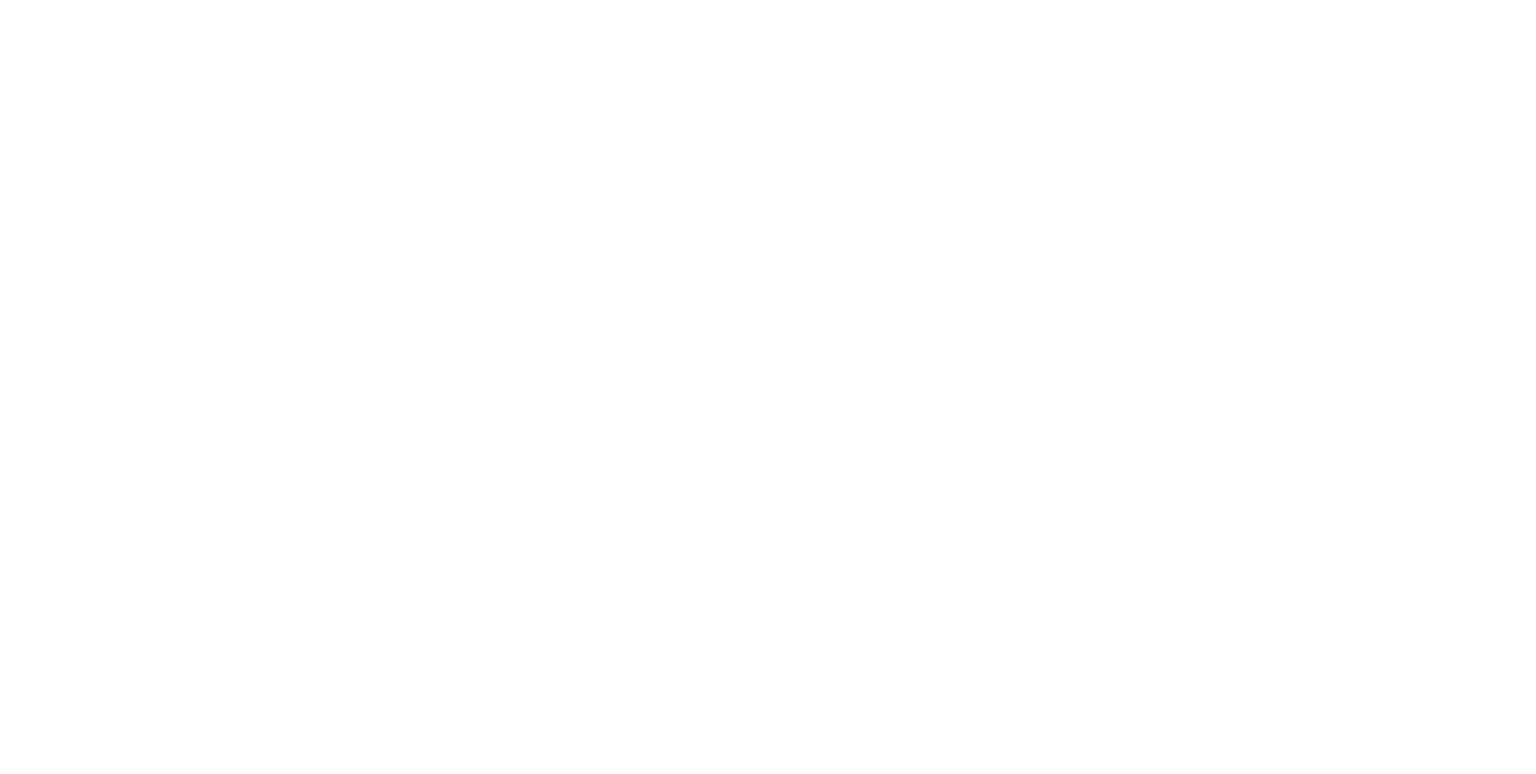 scroll, scrollTop: 0, scrollLeft: 0, axis: both 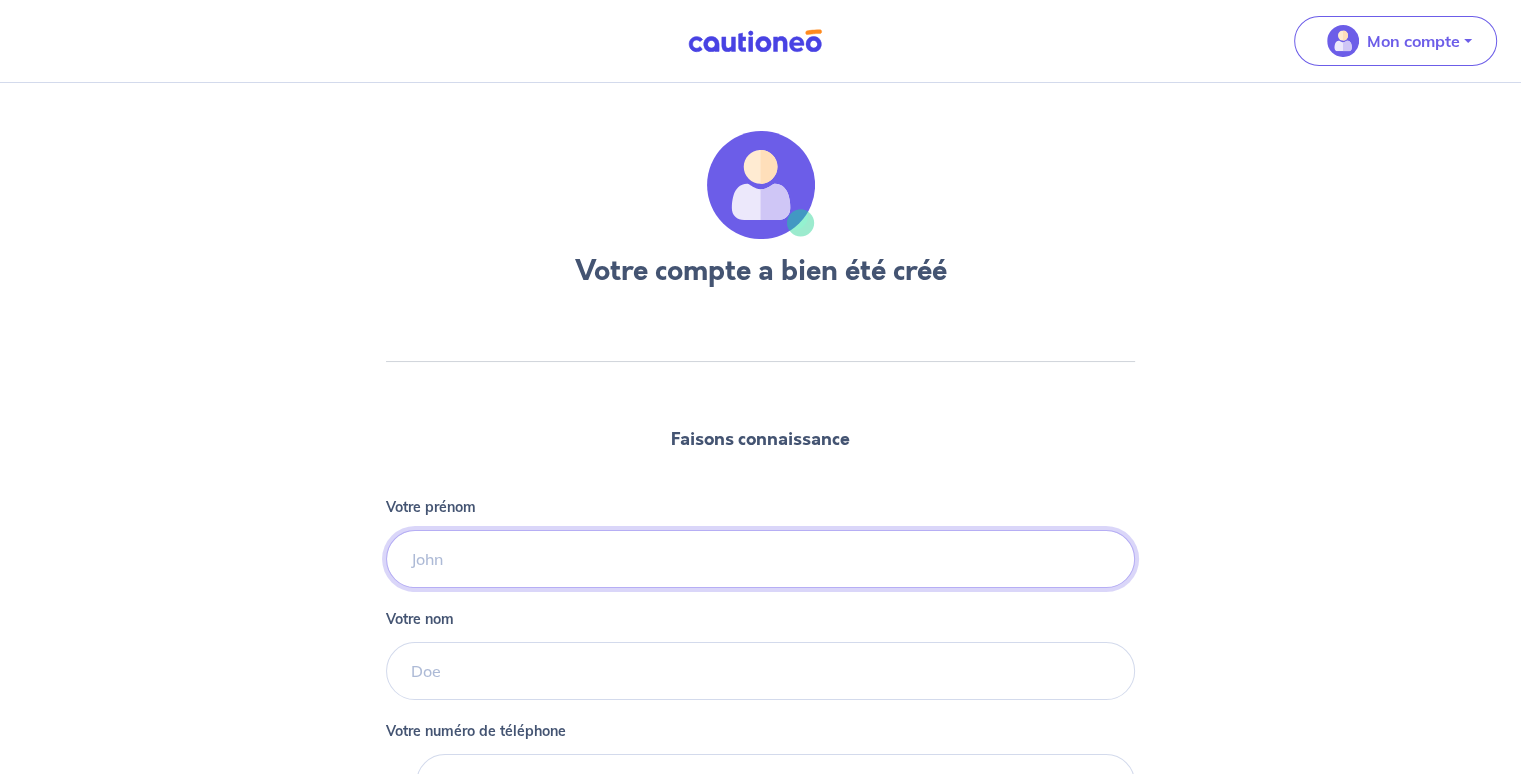 click on "Votre prénom" at bounding box center [760, 559] 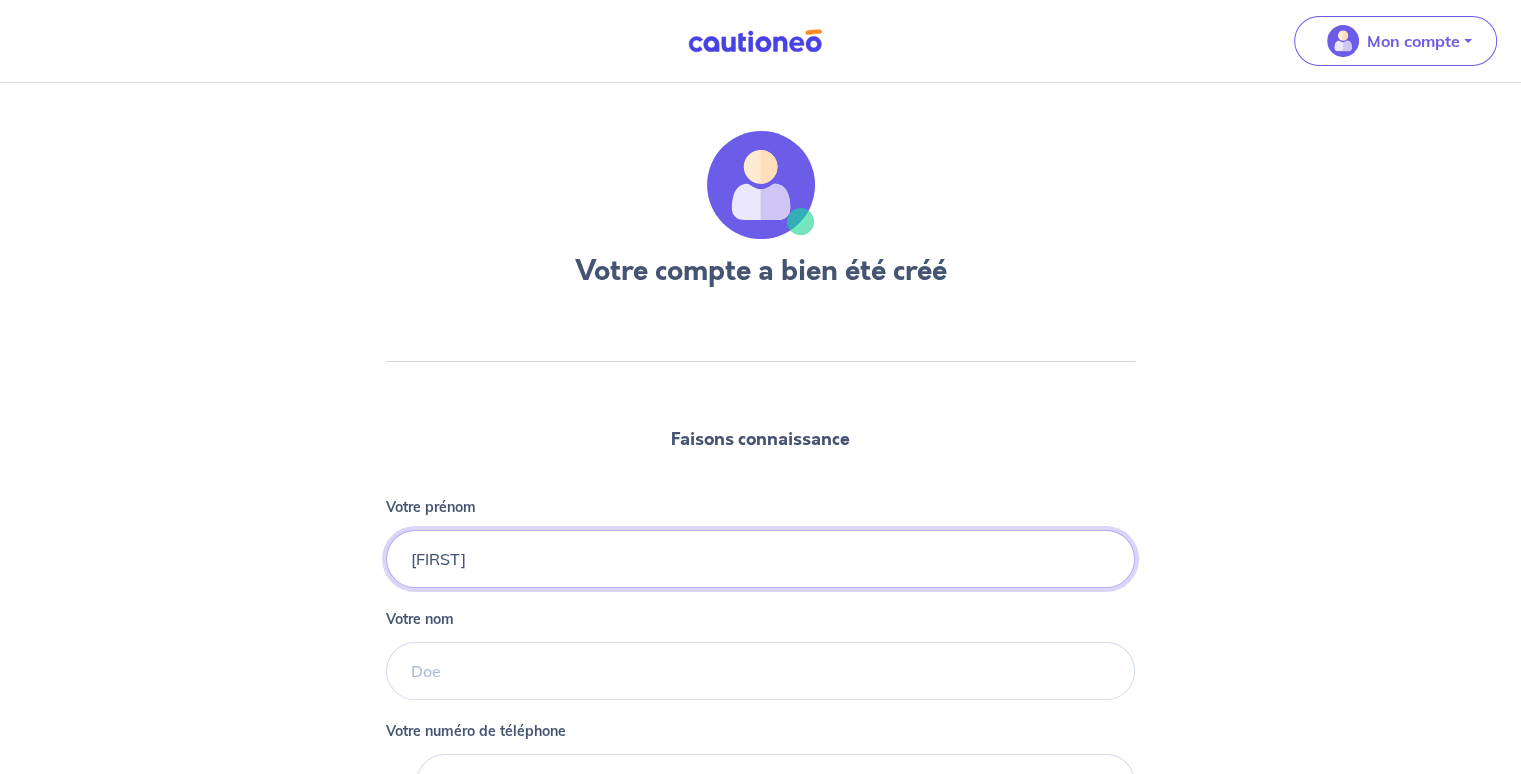 type on "[FIRST]" 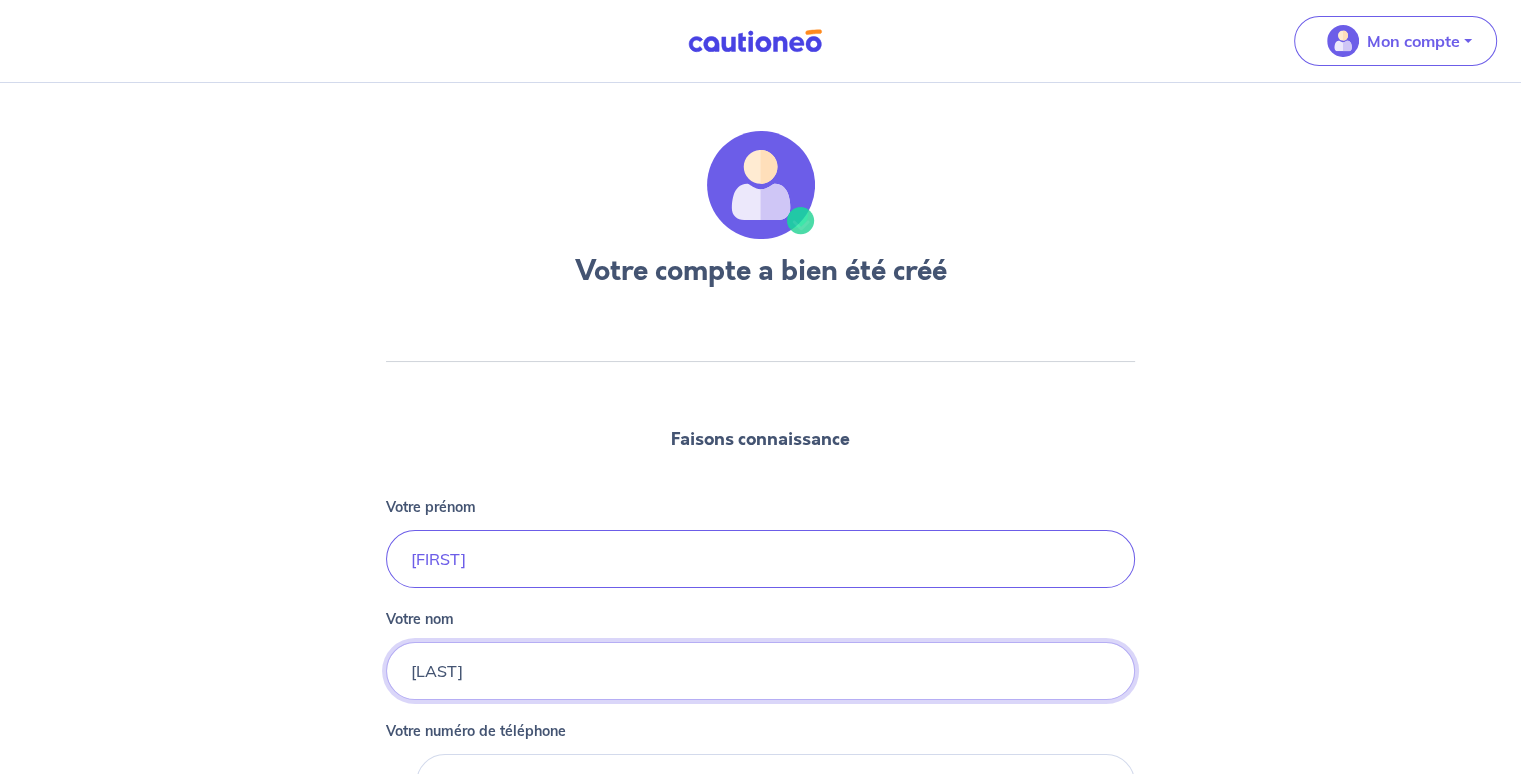 type on "[LAST]" 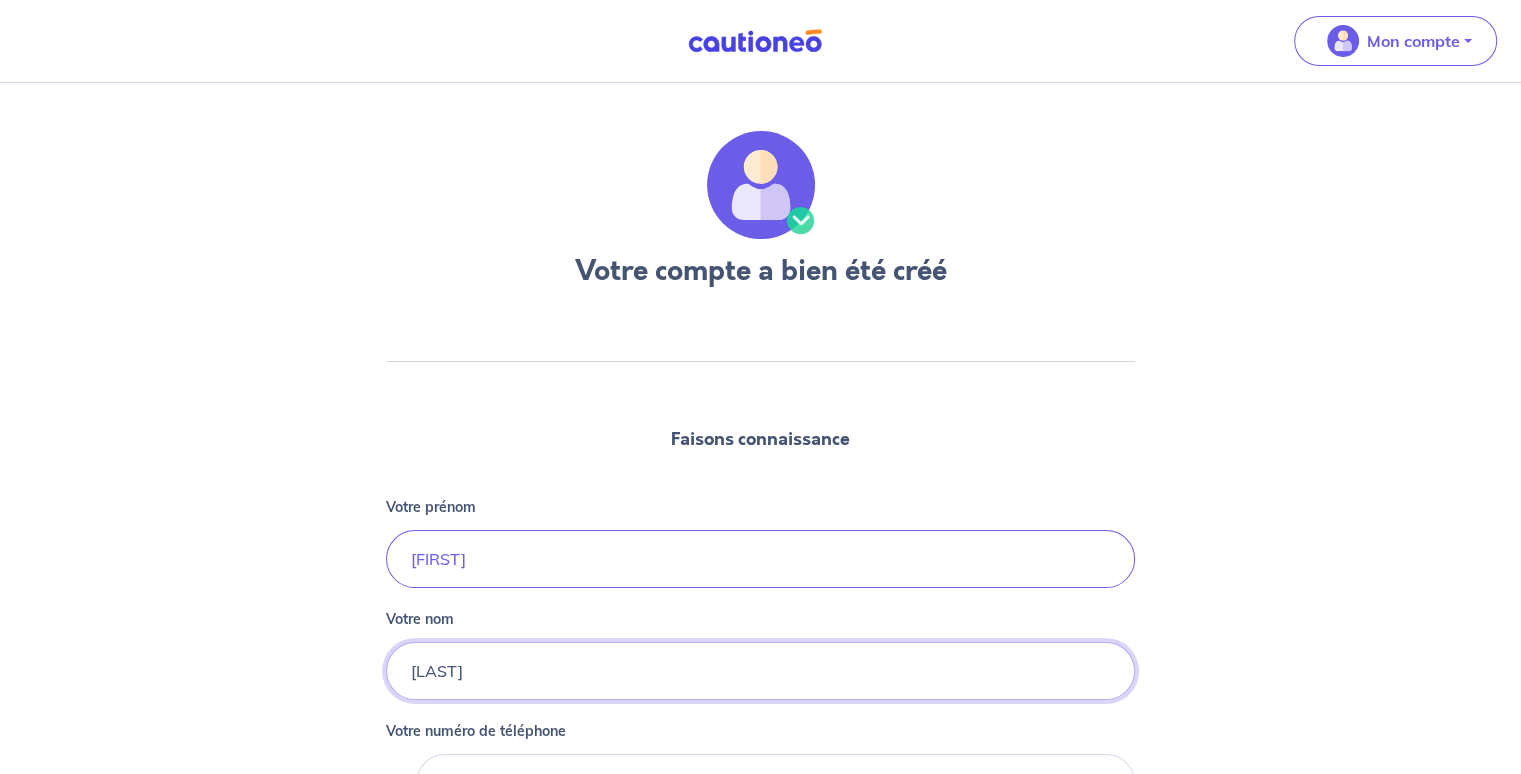 scroll, scrollTop: 164, scrollLeft: 0, axis: vertical 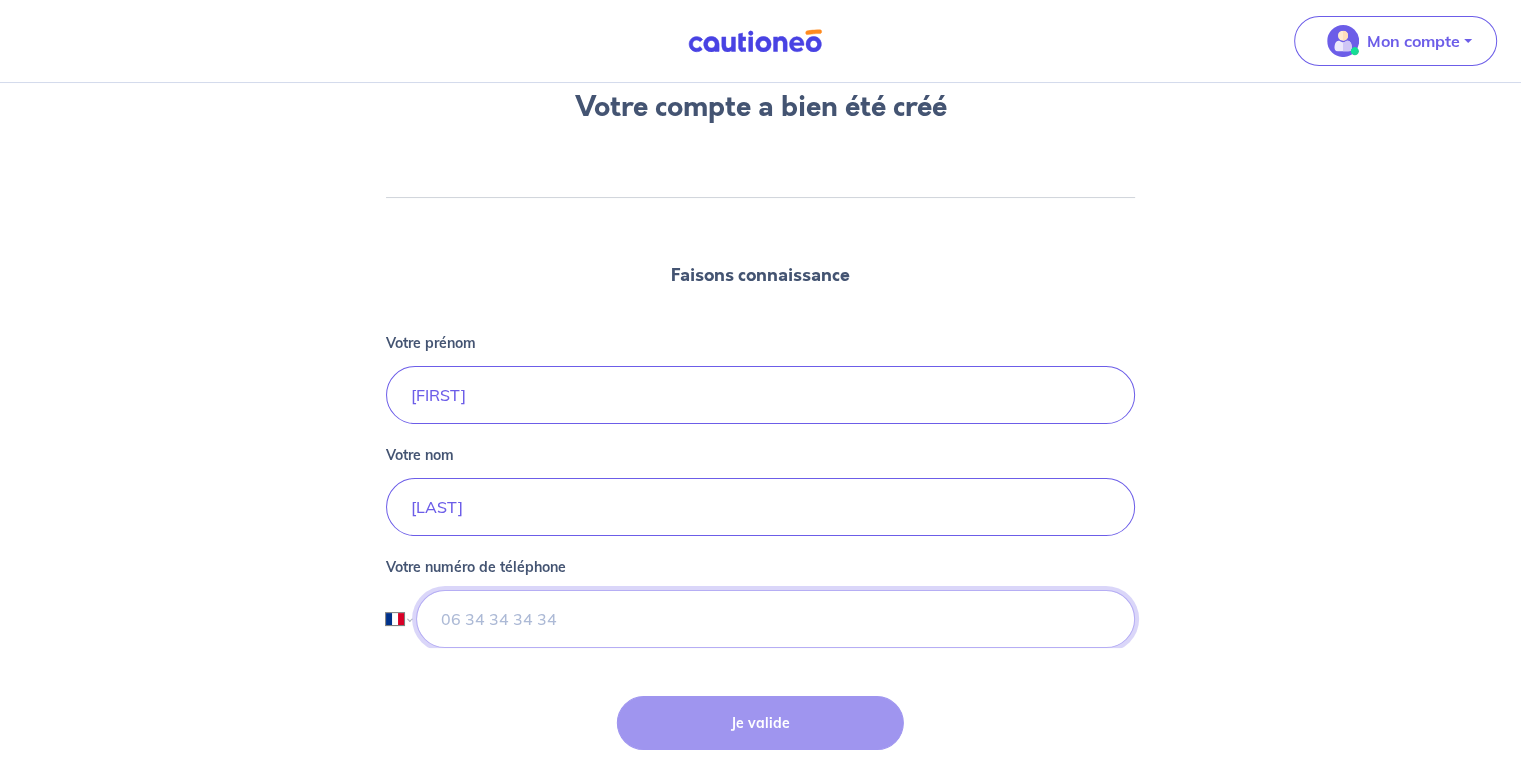 click at bounding box center [775, 619] 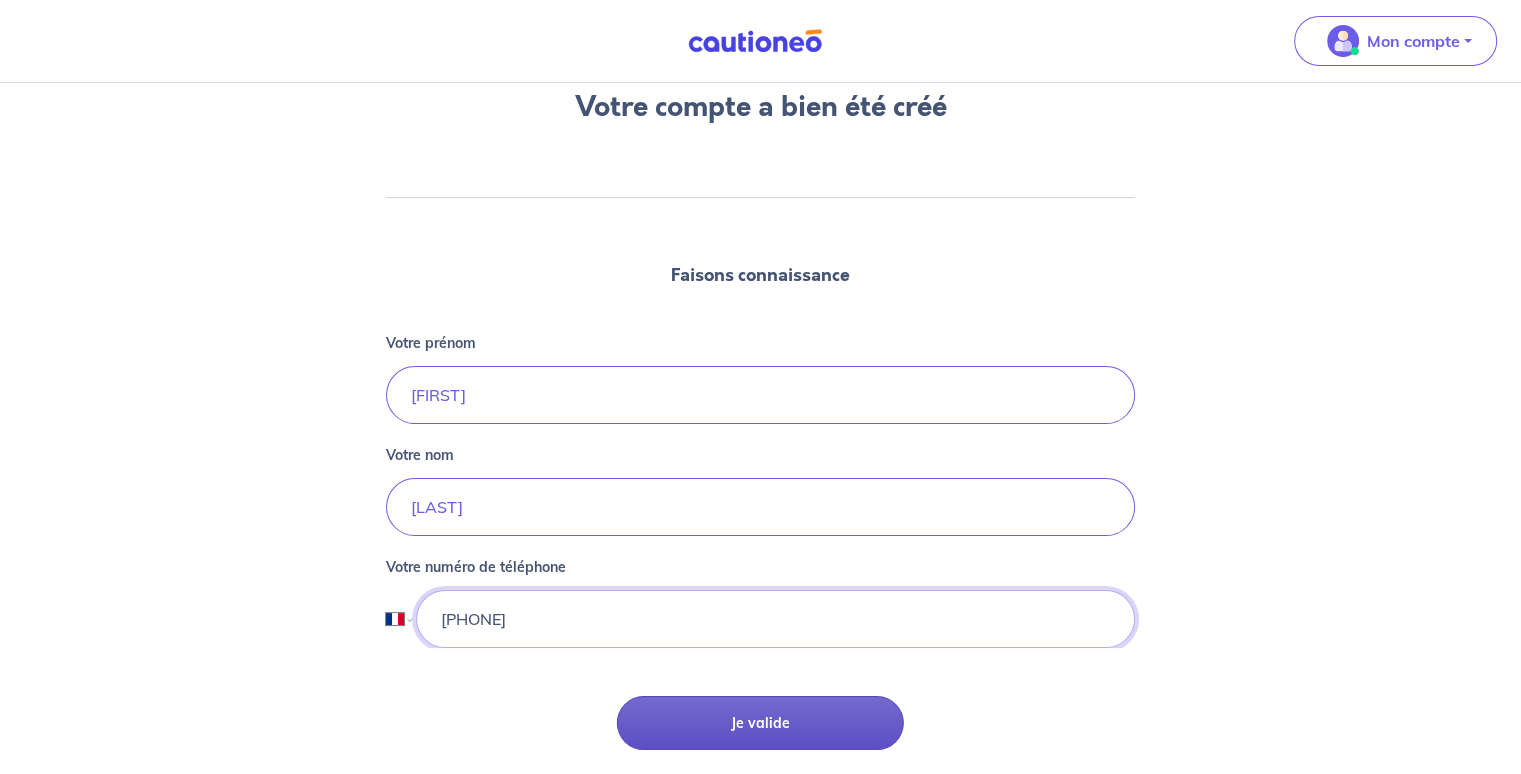 type on "[PHONE]" 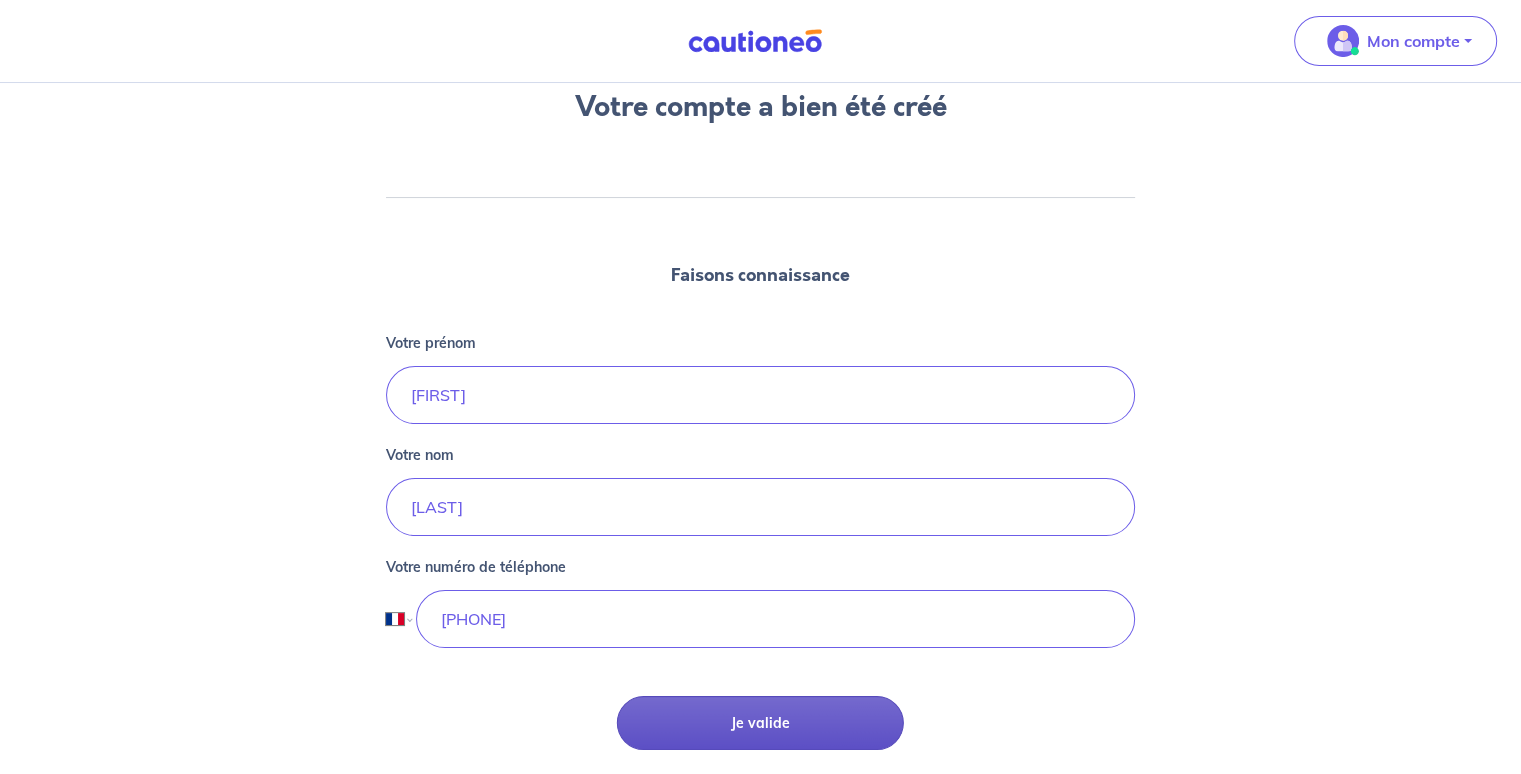 click on "Je valide" at bounding box center (760, 723) 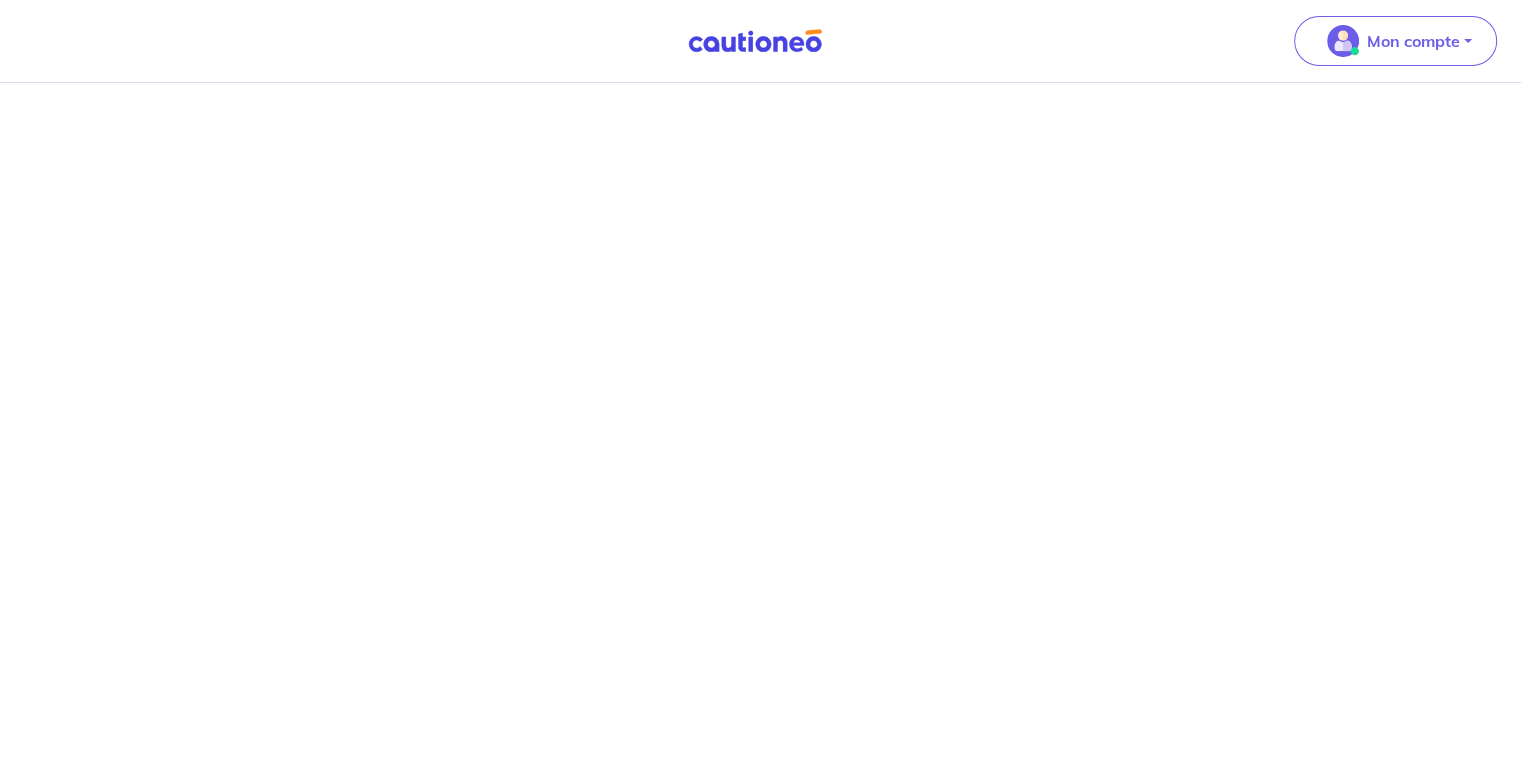 scroll, scrollTop: 0, scrollLeft: 0, axis: both 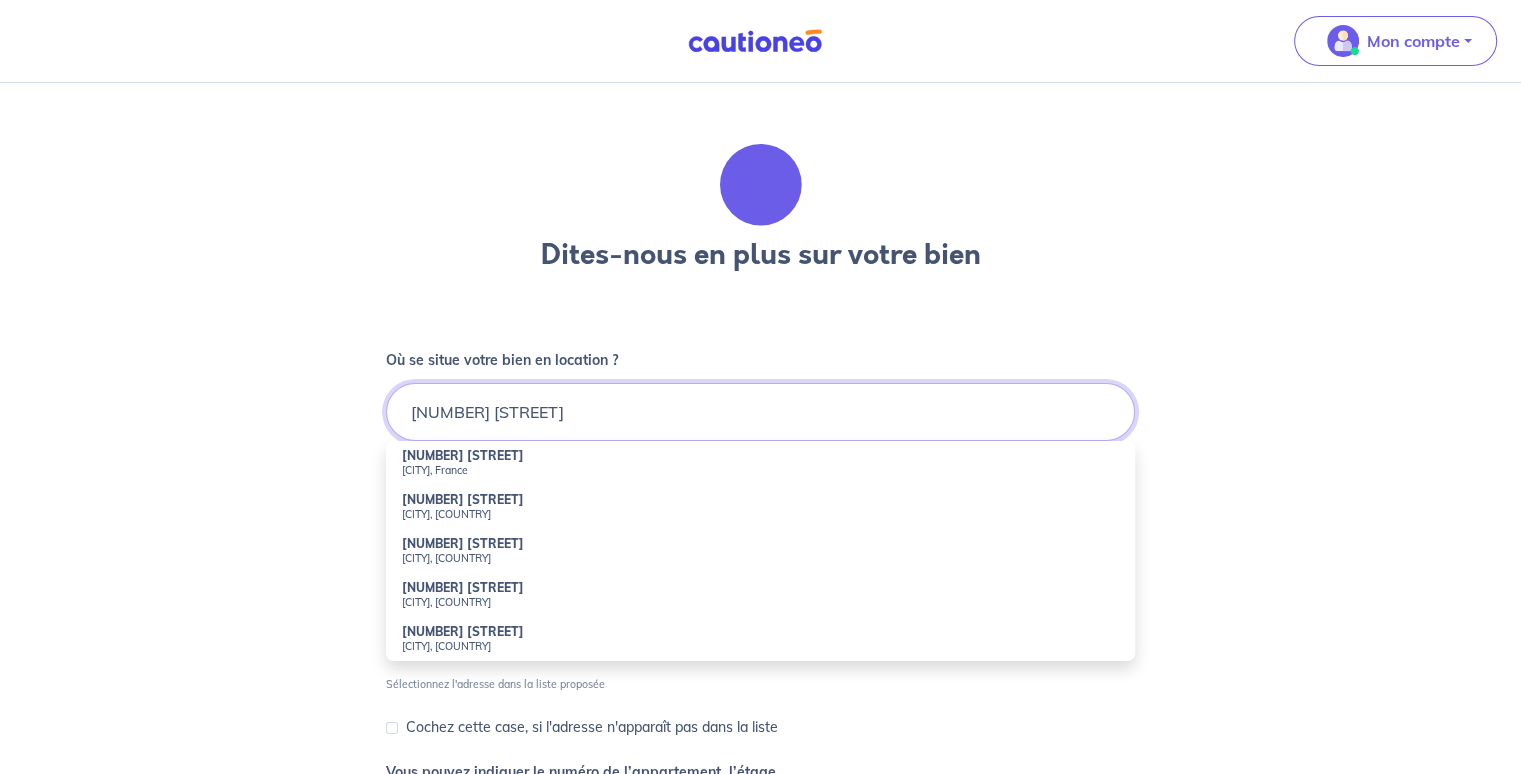 type on "[NUMBER] [STREET]" 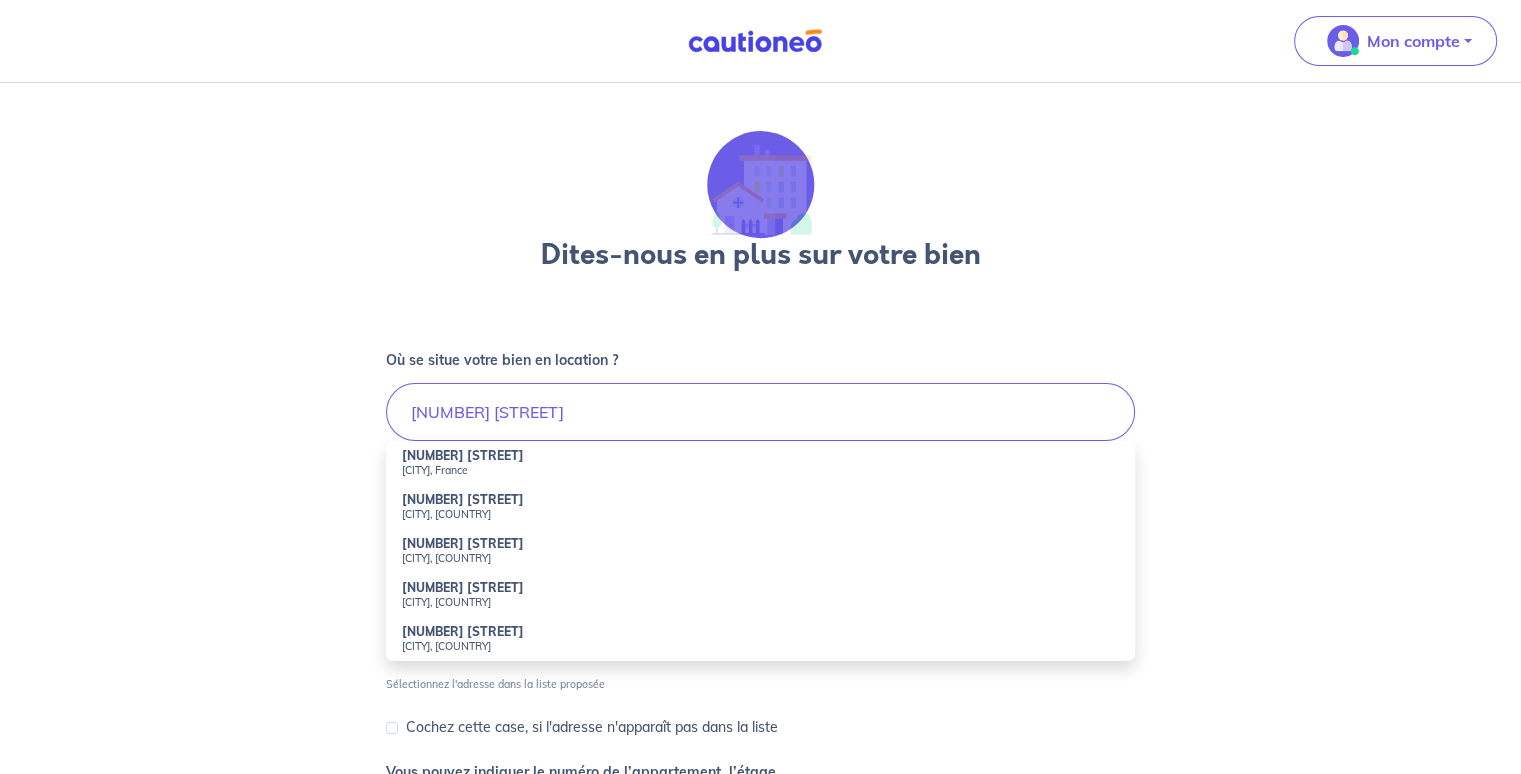 click on "[CITY], France" at bounding box center (760, 470) 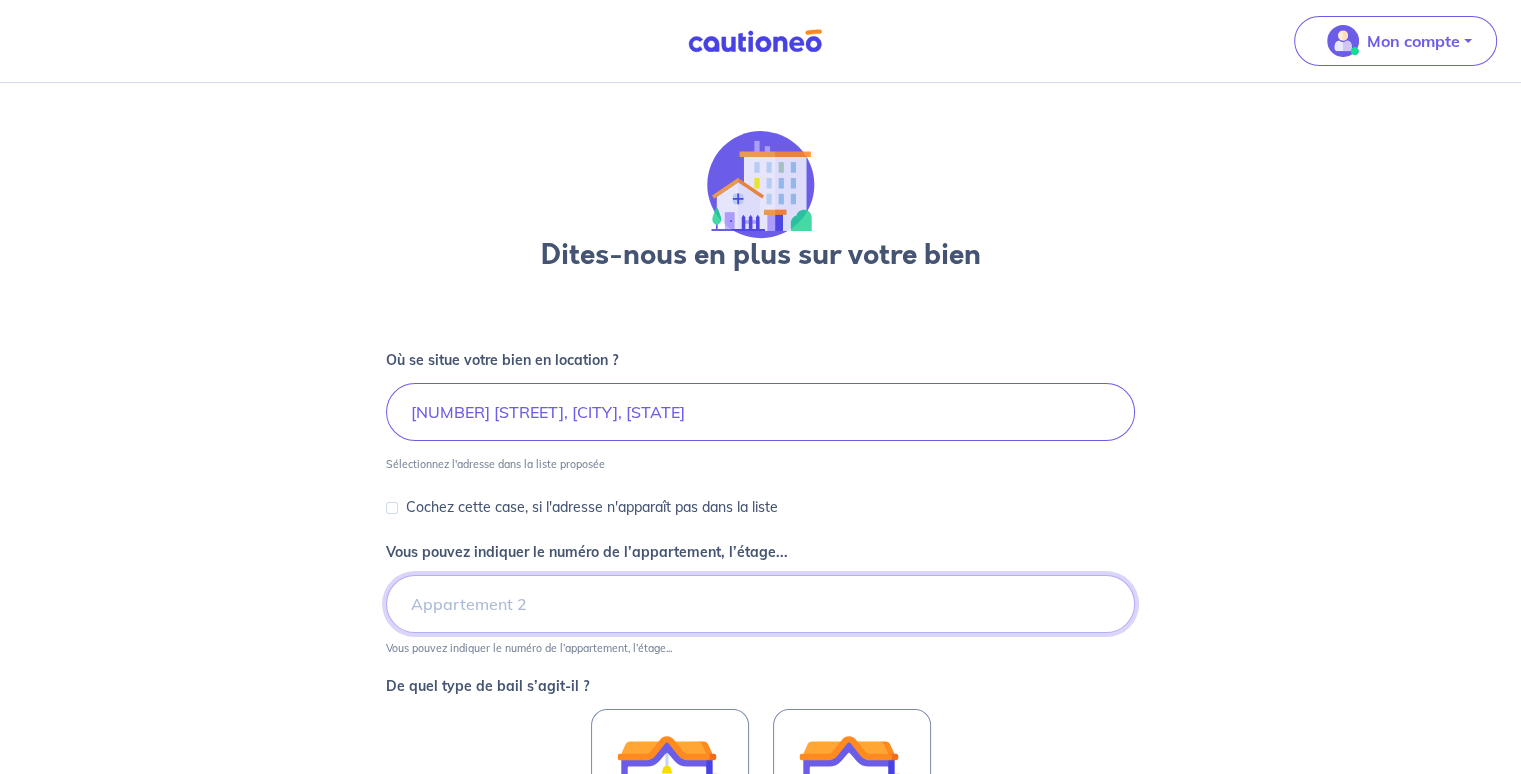 click on "Vous pouvez indiquer le numéro de l’appartement, l’étage..." at bounding box center (760, 604) 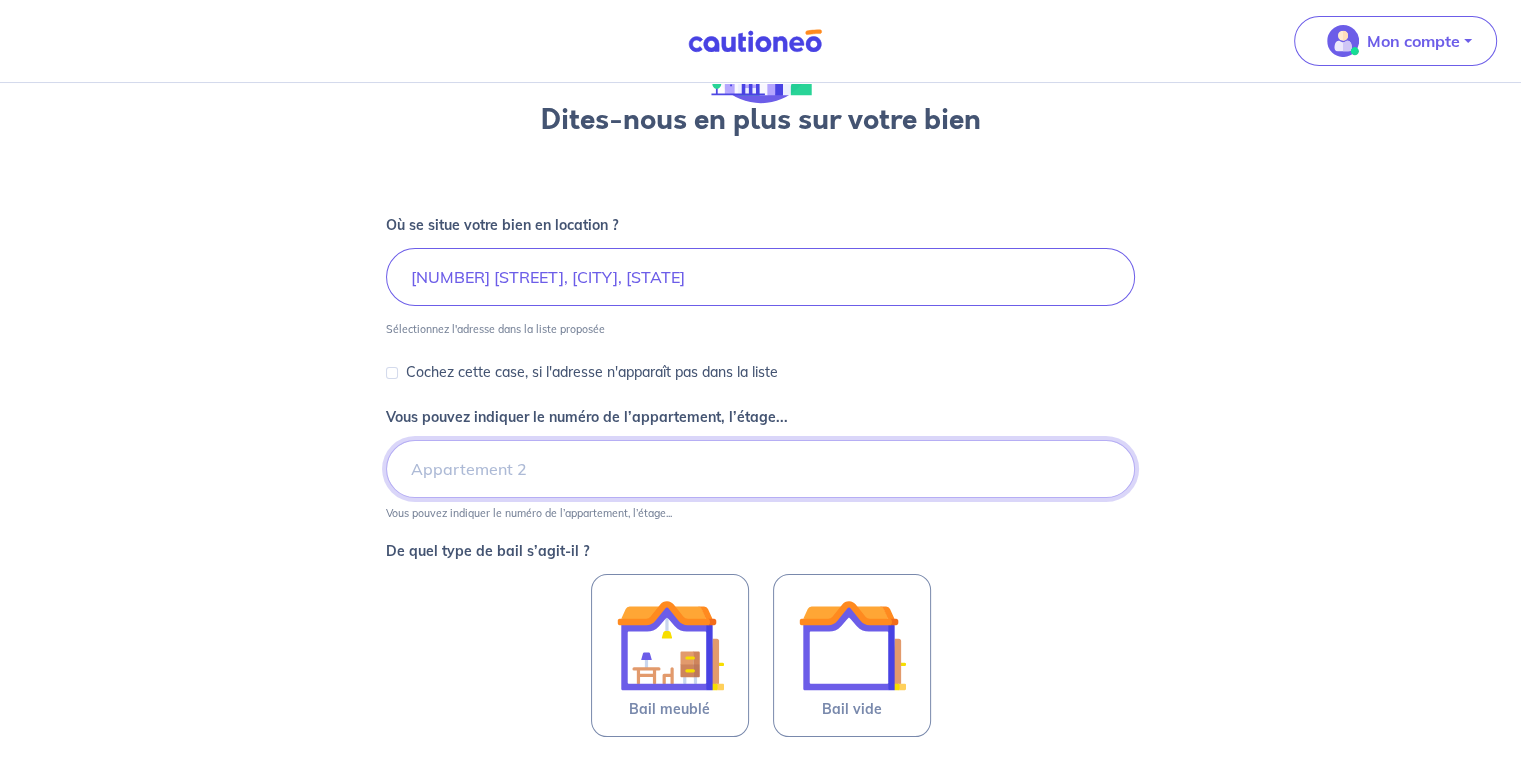 scroll, scrollTop: 226, scrollLeft: 0, axis: vertical 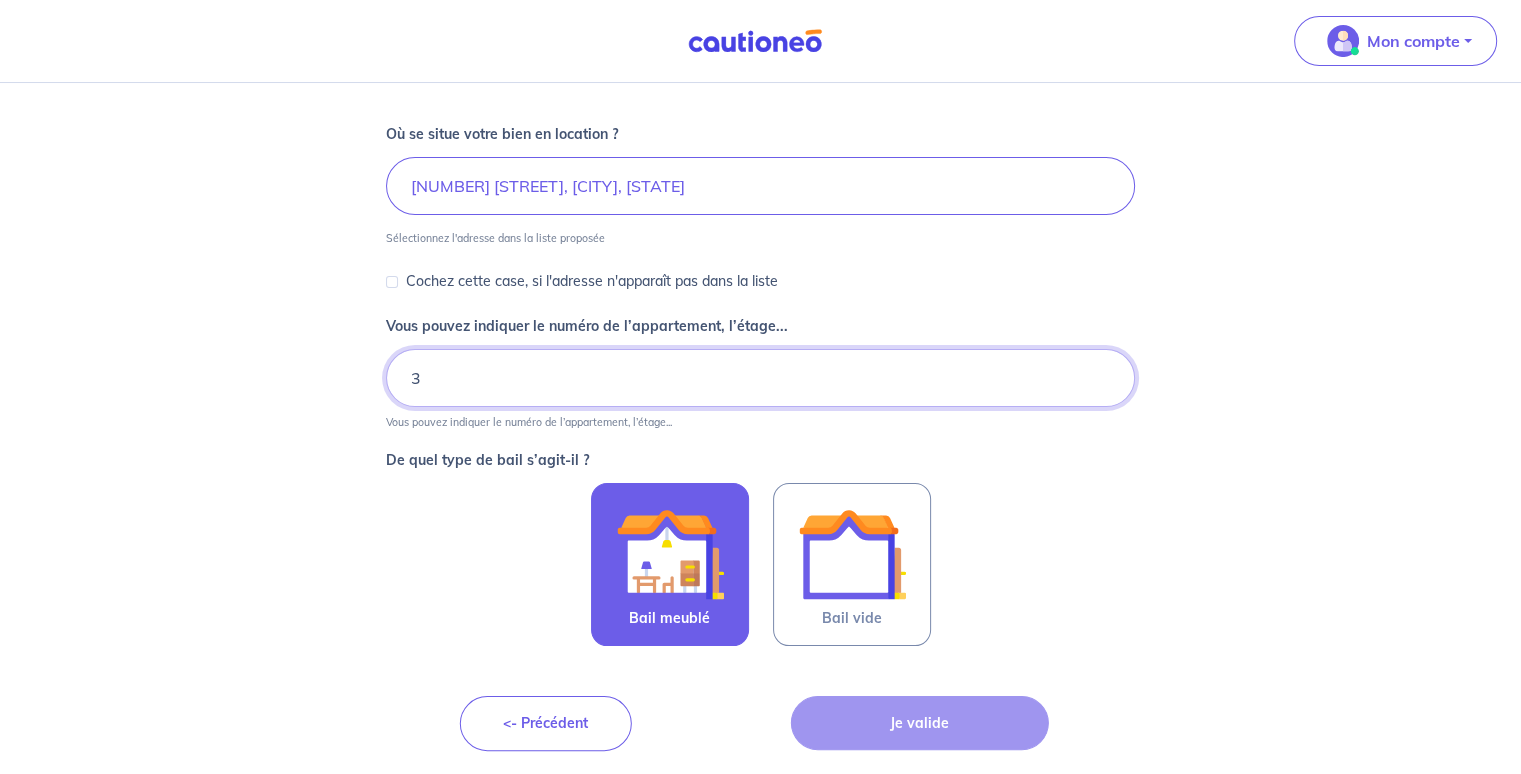 type on "3" 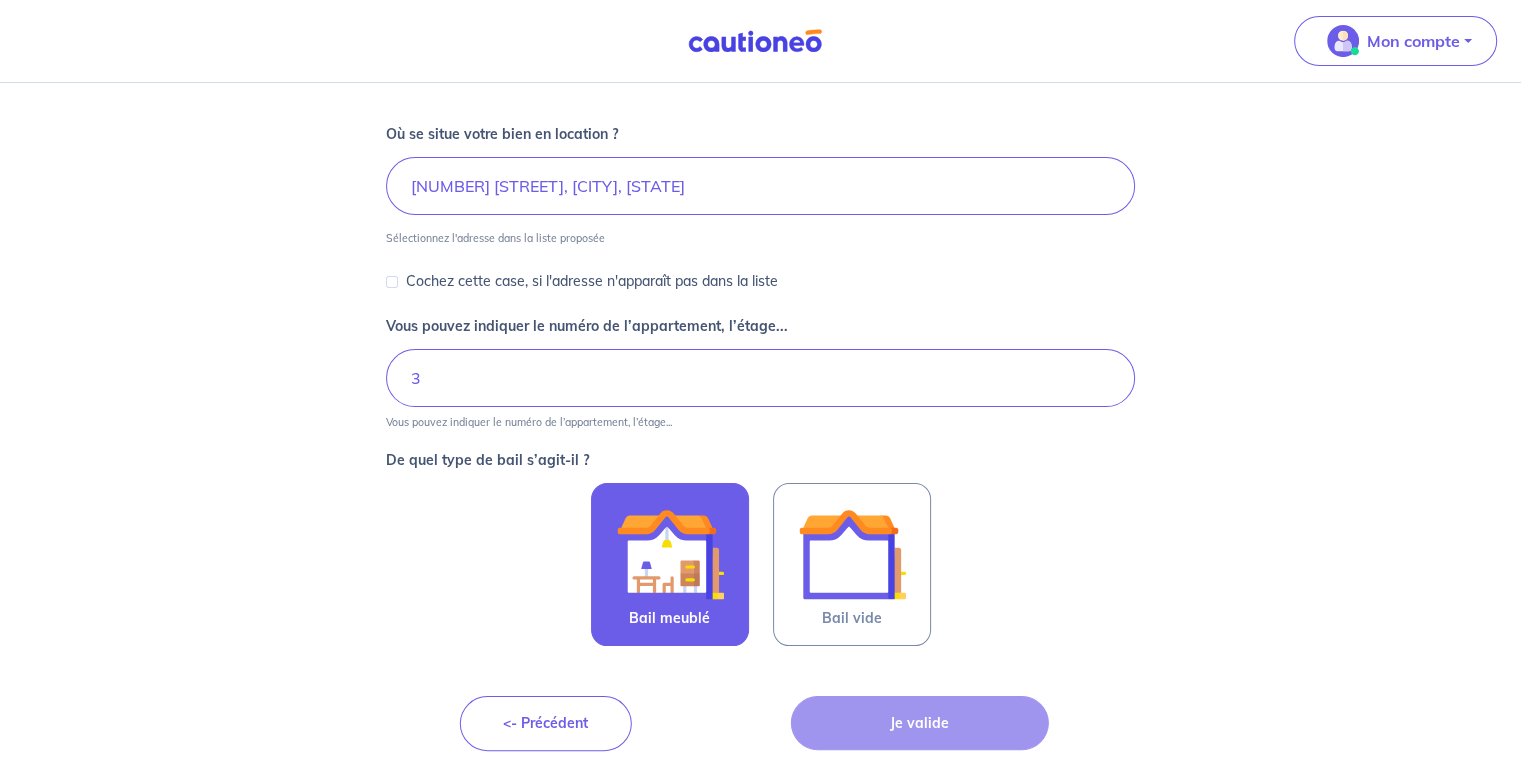click at bounding box center [670, 554] 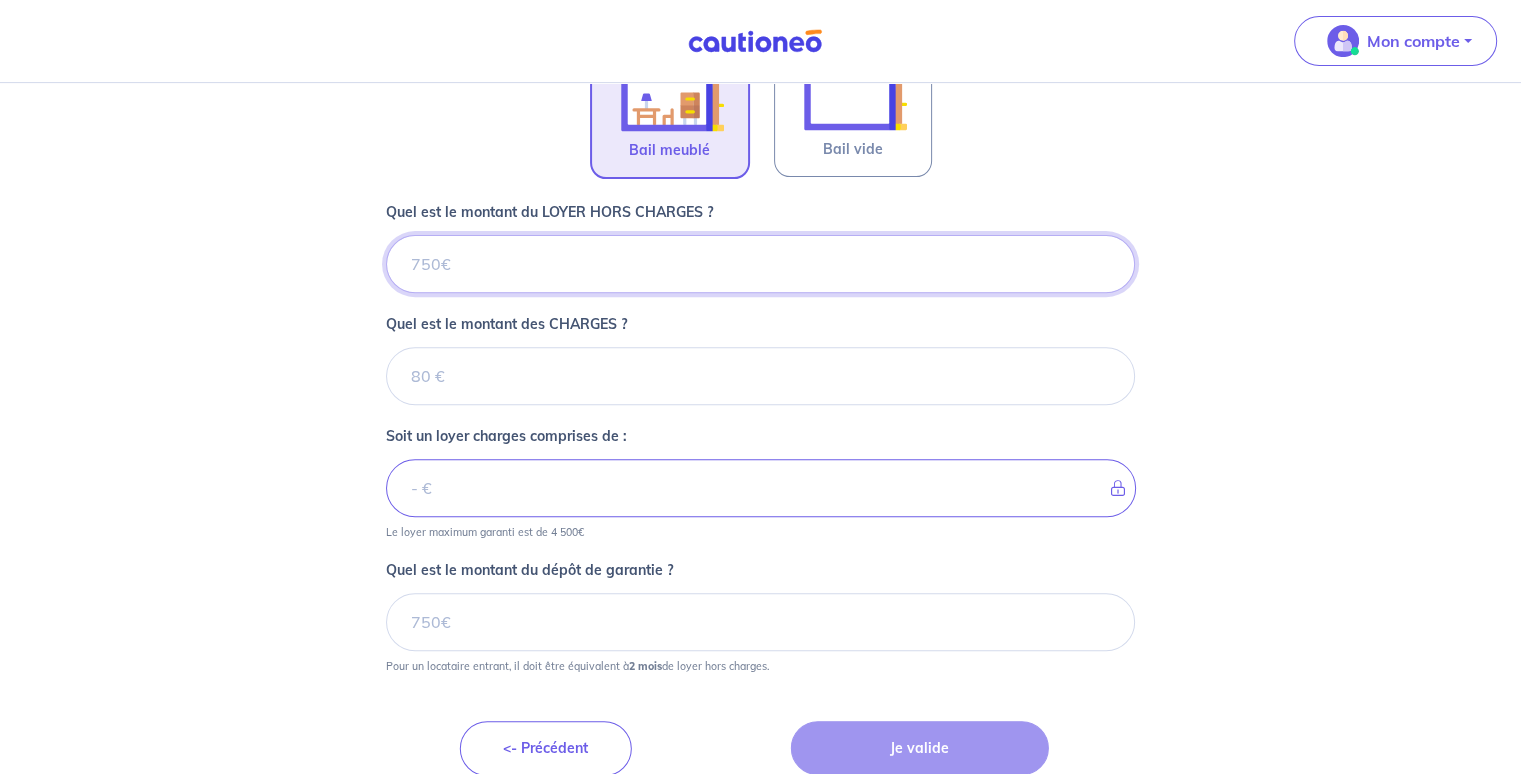scroll, scrollTop: 718, scrollLeft: 0, axis: vertical 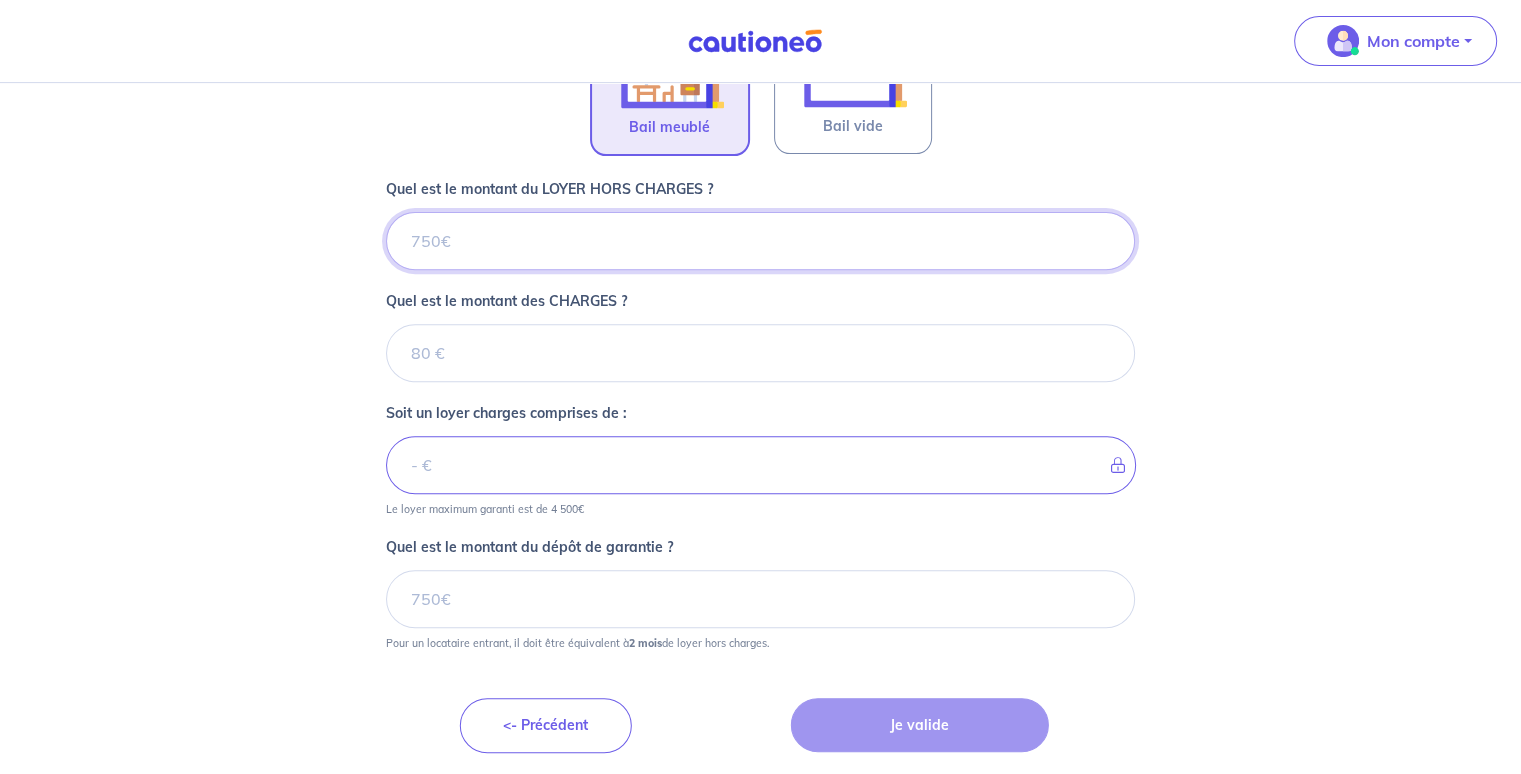 click on "Quel est le montant du LOYER HORS CHARGES ?" at bounding box center (760, 241) 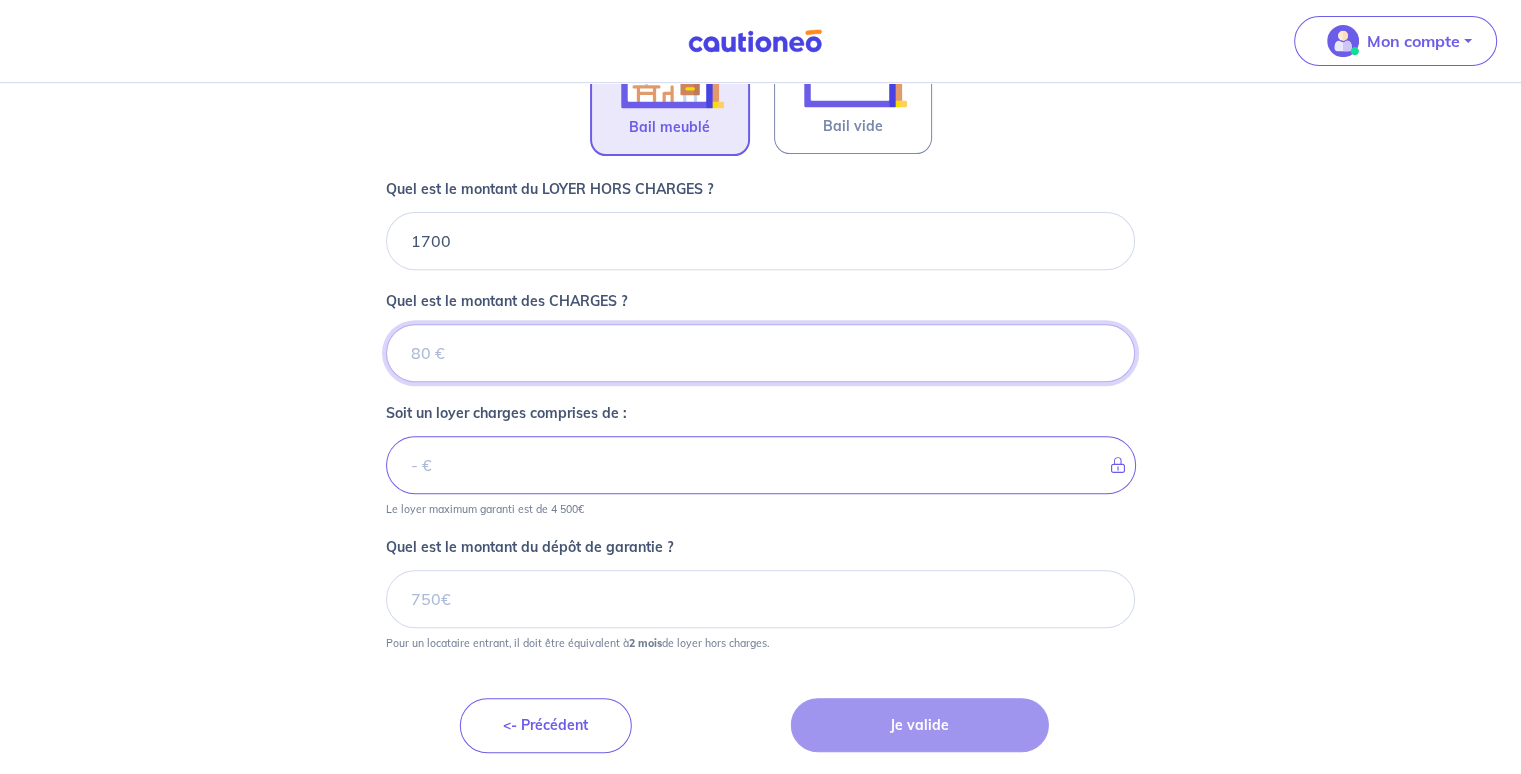 click on "Quel est le montant des CHARGES ?" at bounding box center (760, 353) 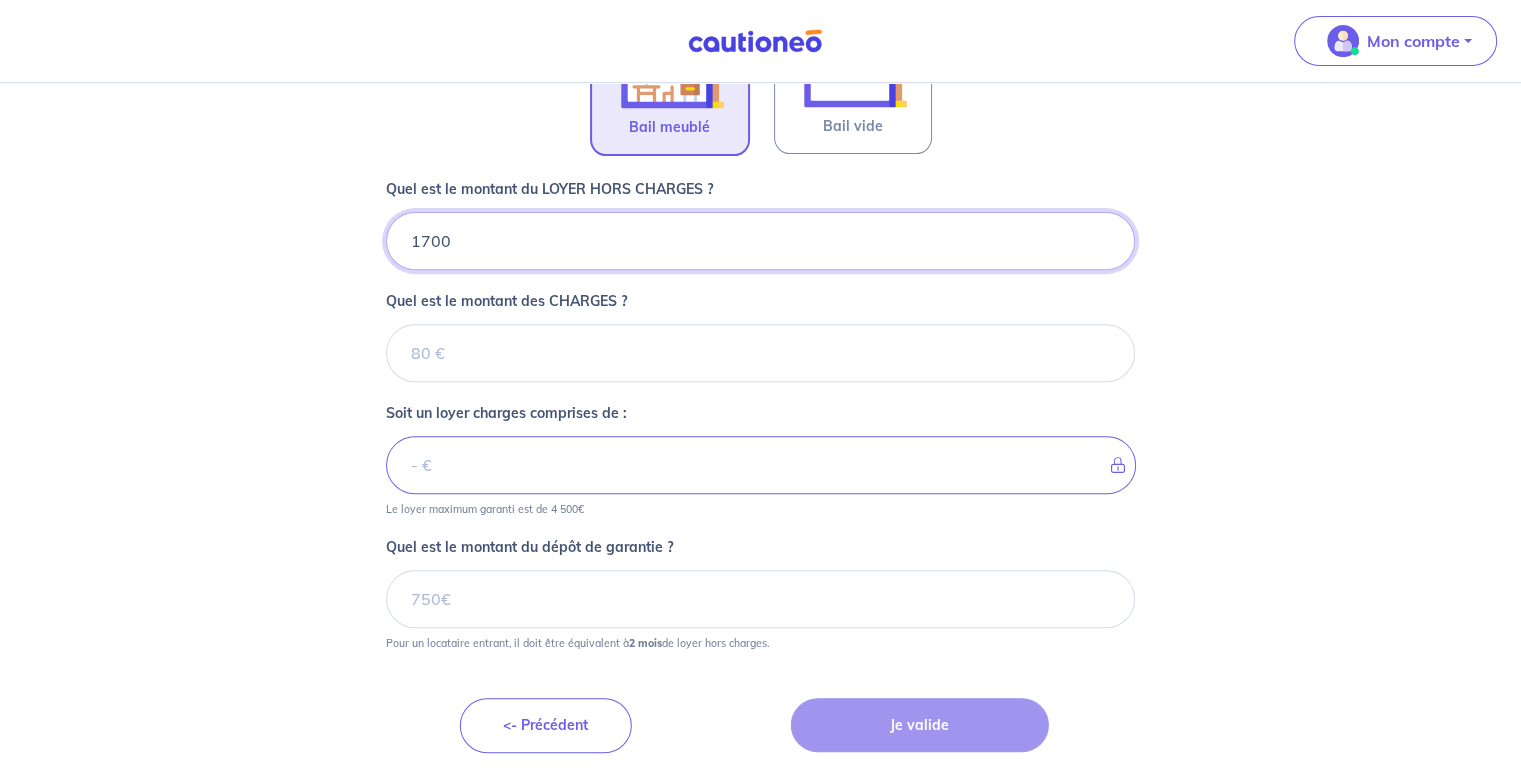 click on "1700" at bounding box center [760, 241] 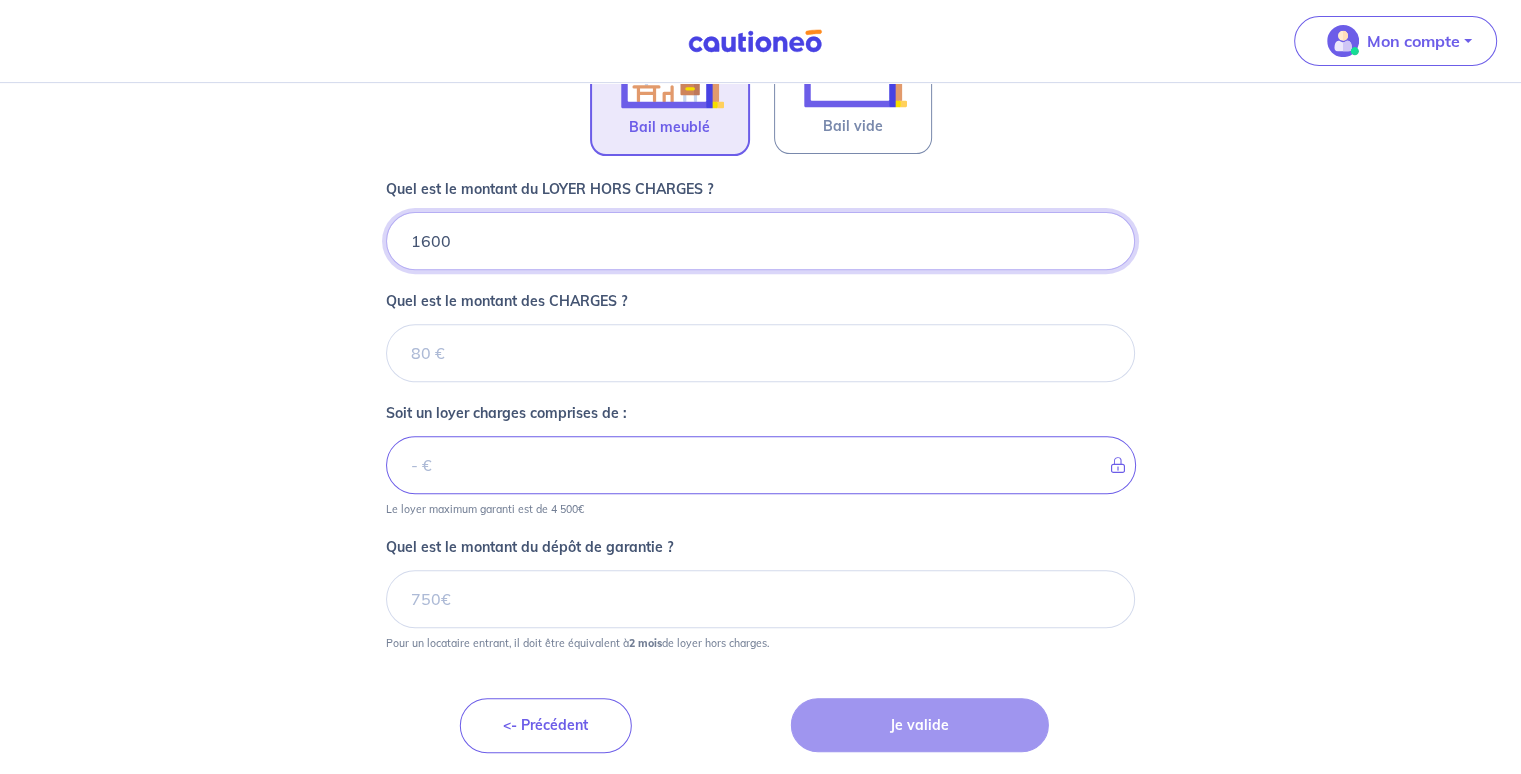 type on "1600" 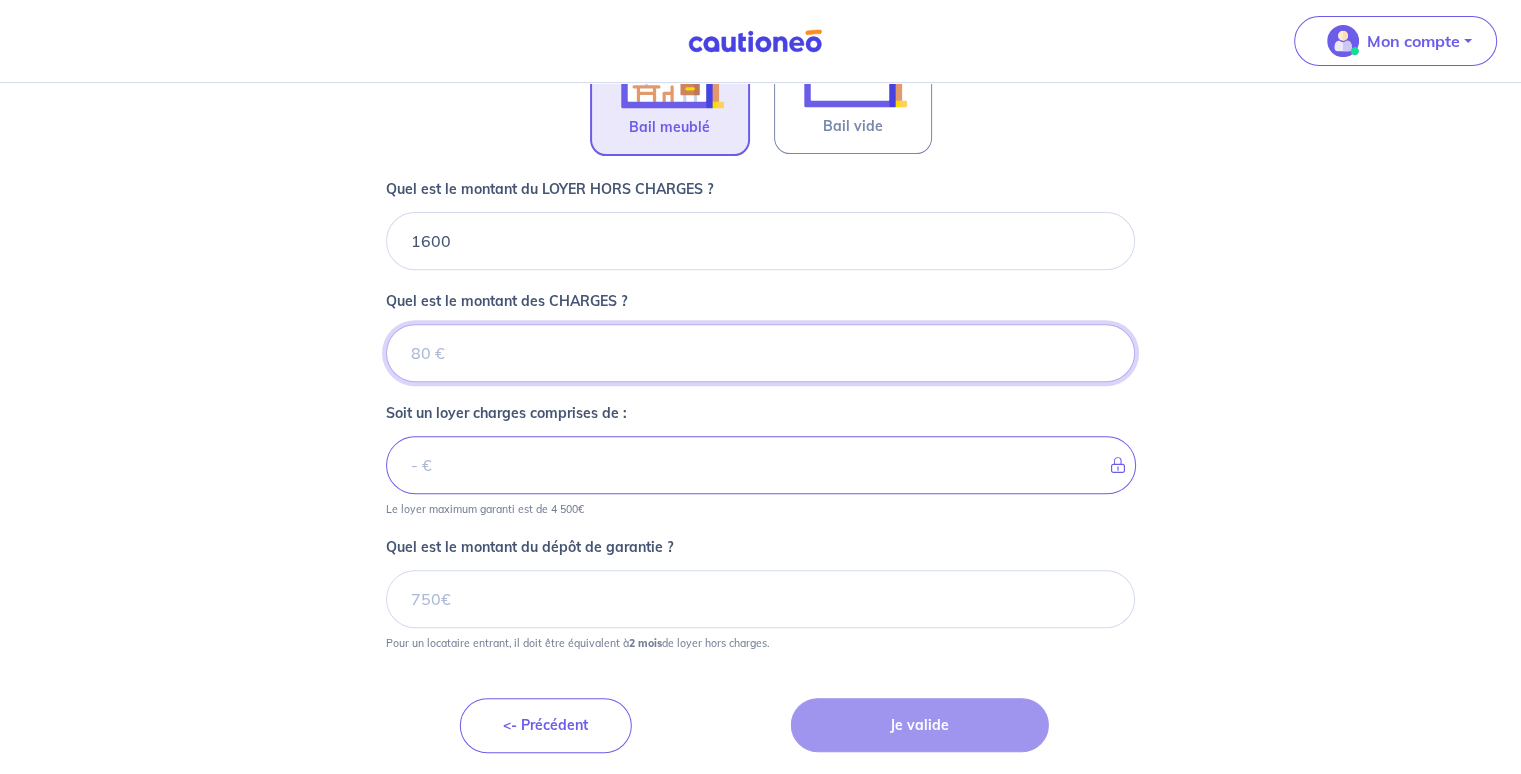click on "Quel est le montant des CHARGES ?" at bounding box center [760, 353] 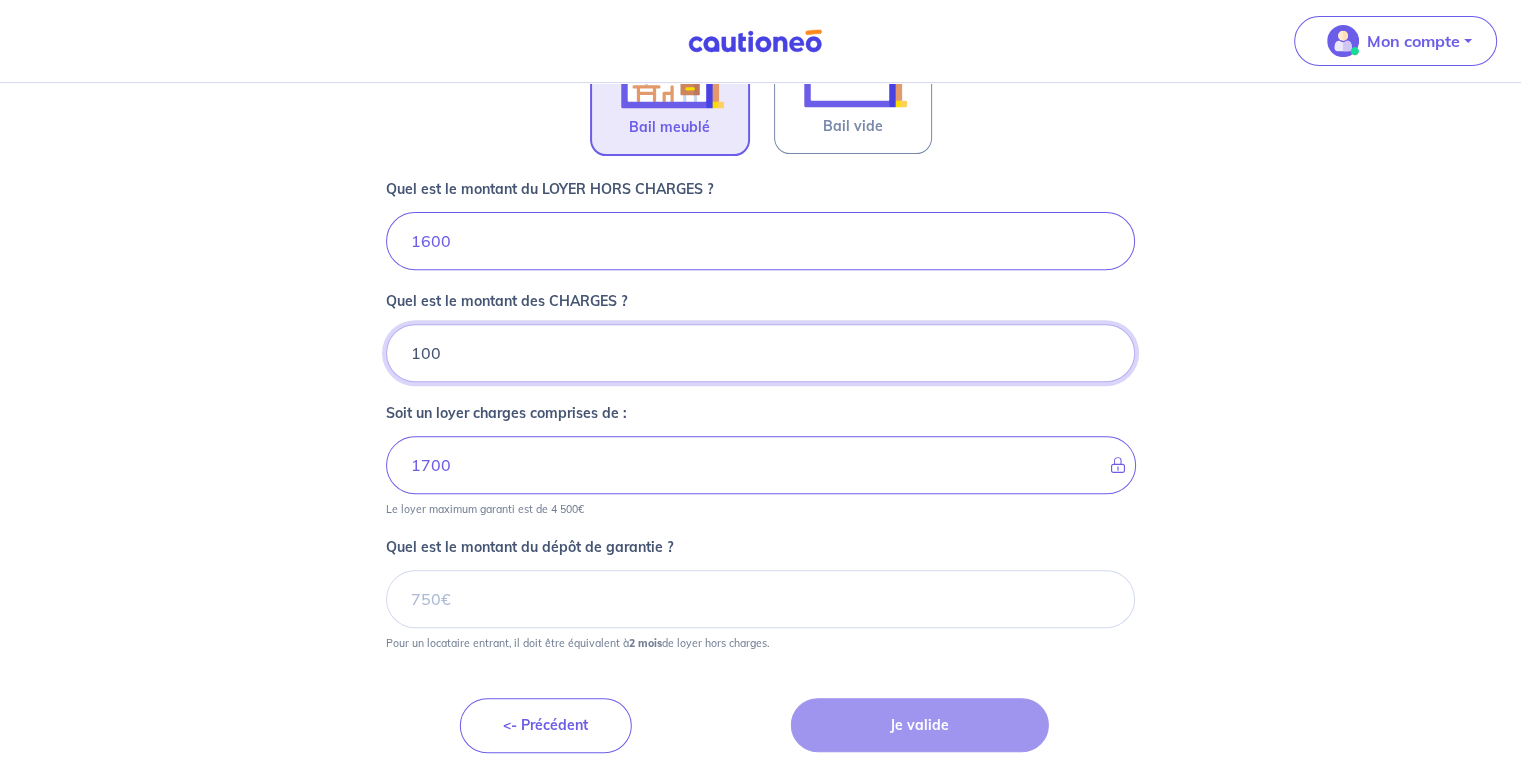 type on "100" 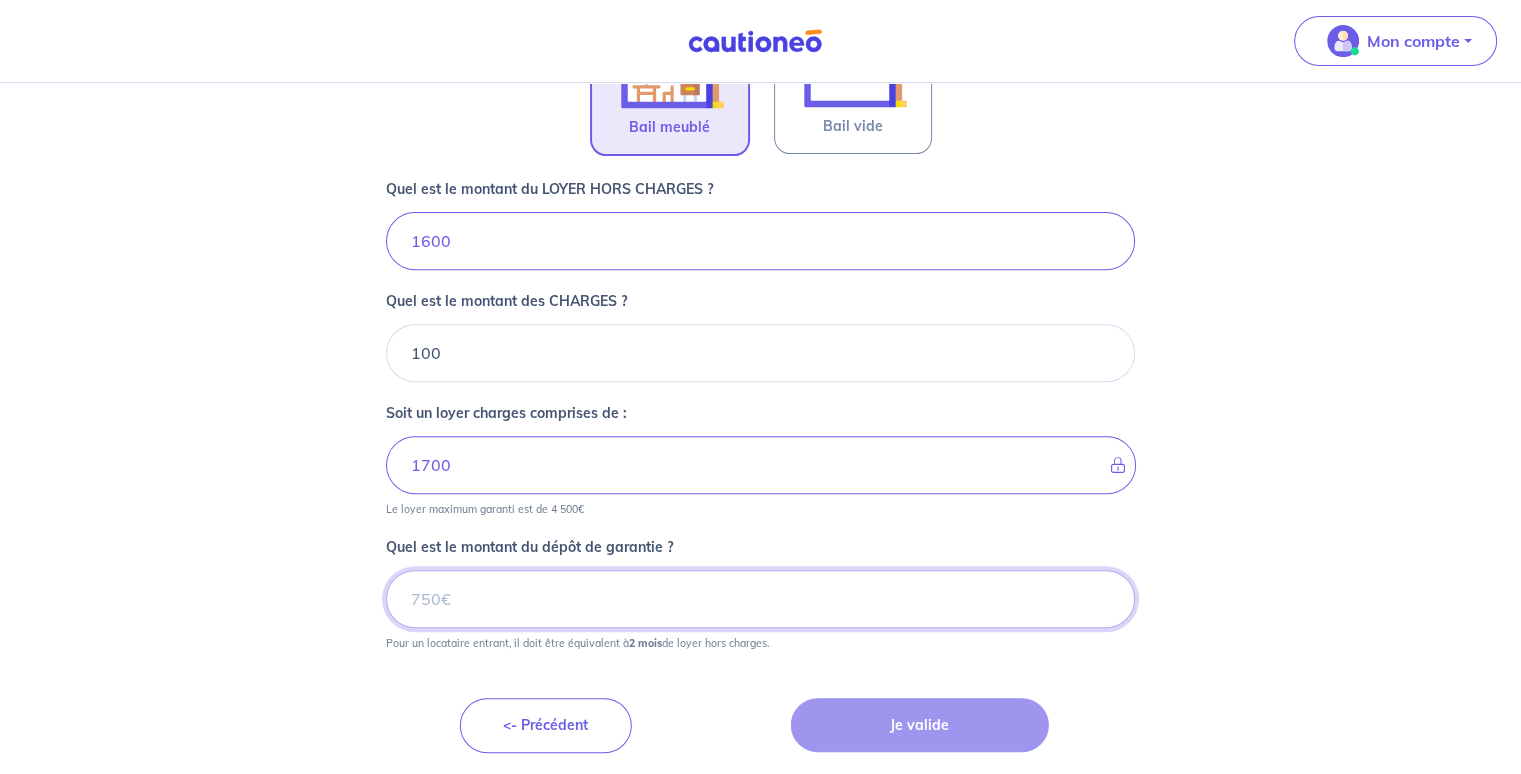 click on "Quel est le montant du dépôt de garantie ?" at bounding box center [760, 599] 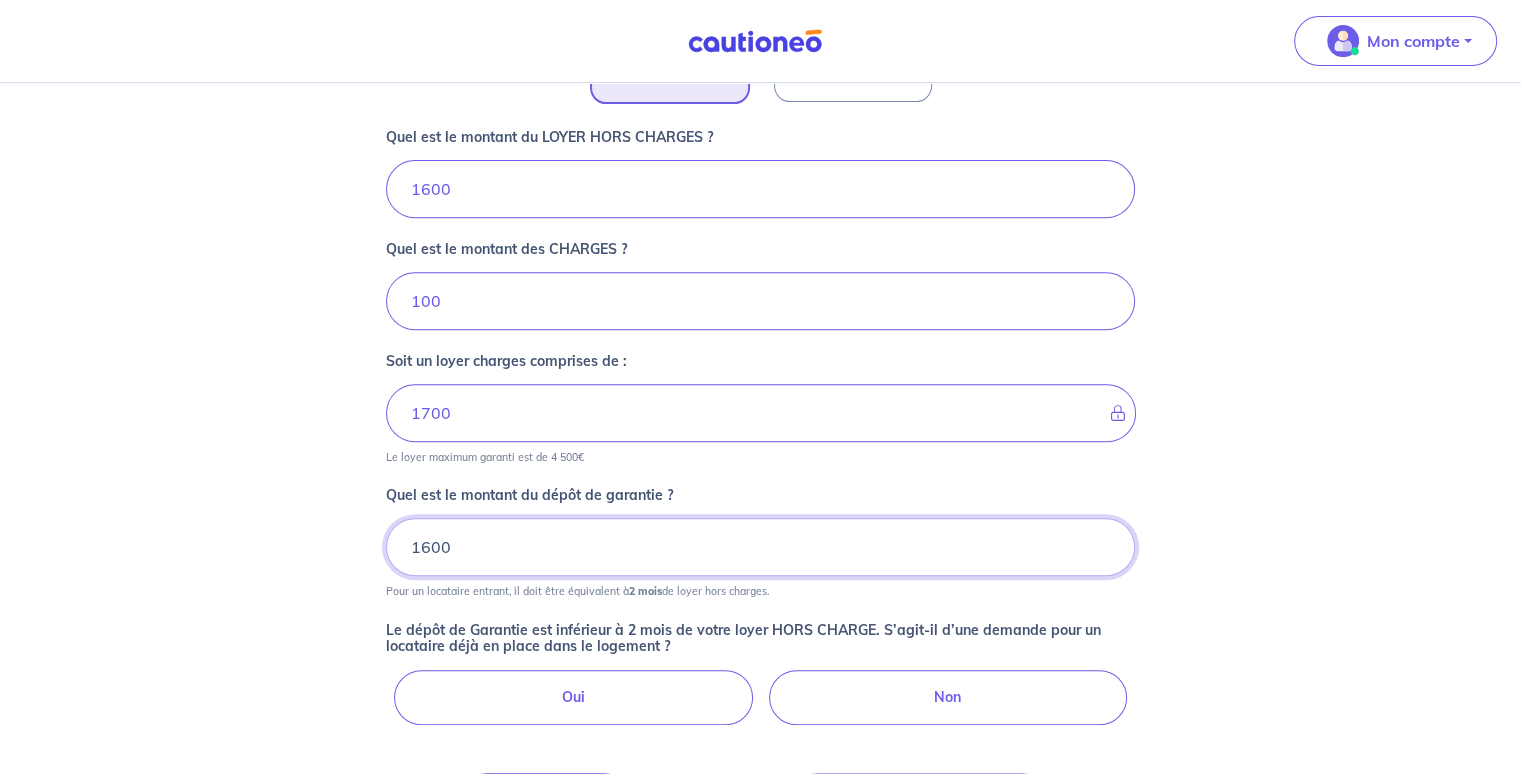 scroll, scrollTop: 844, scrollLeft: 0, axis: vertical 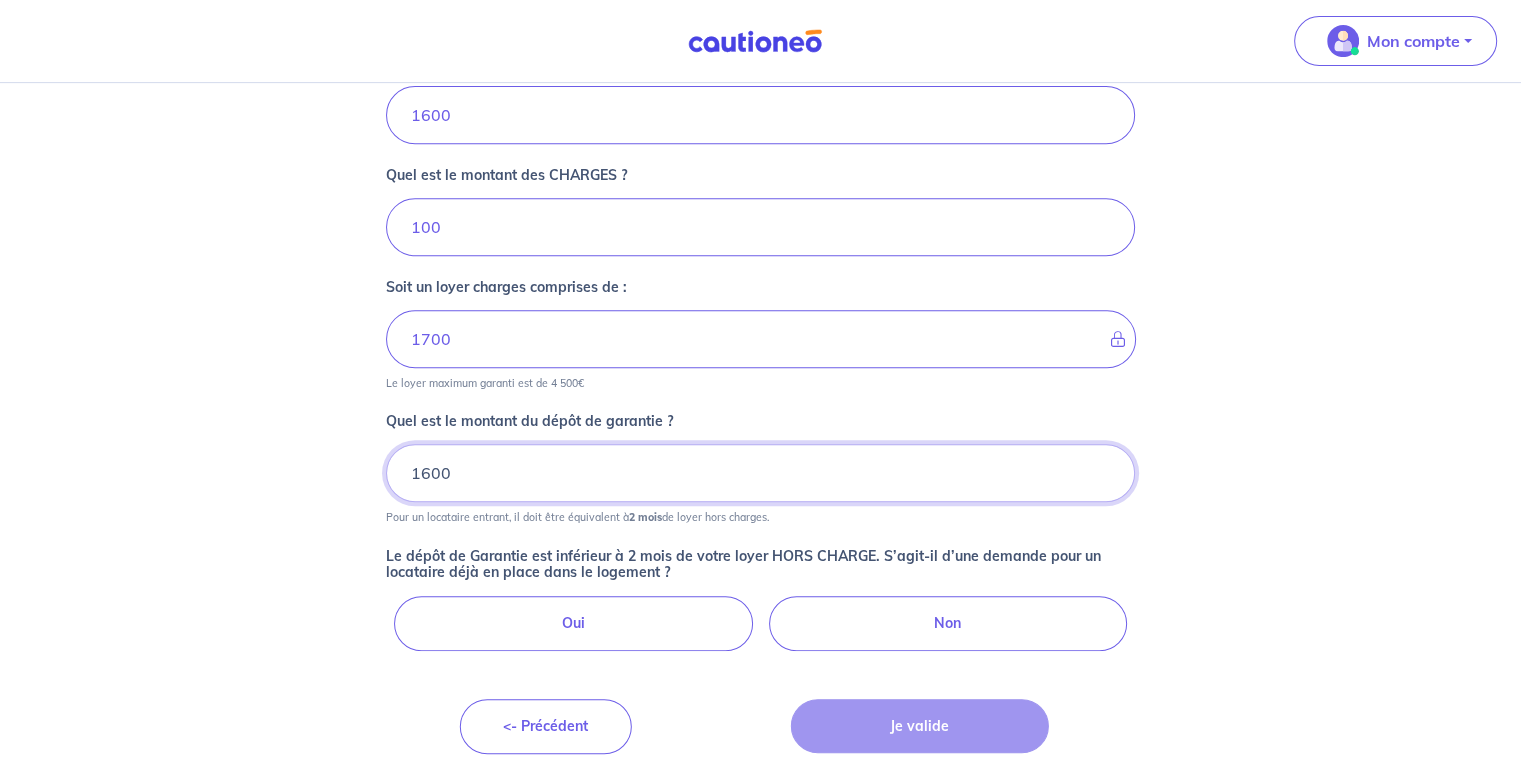 type on "1600" 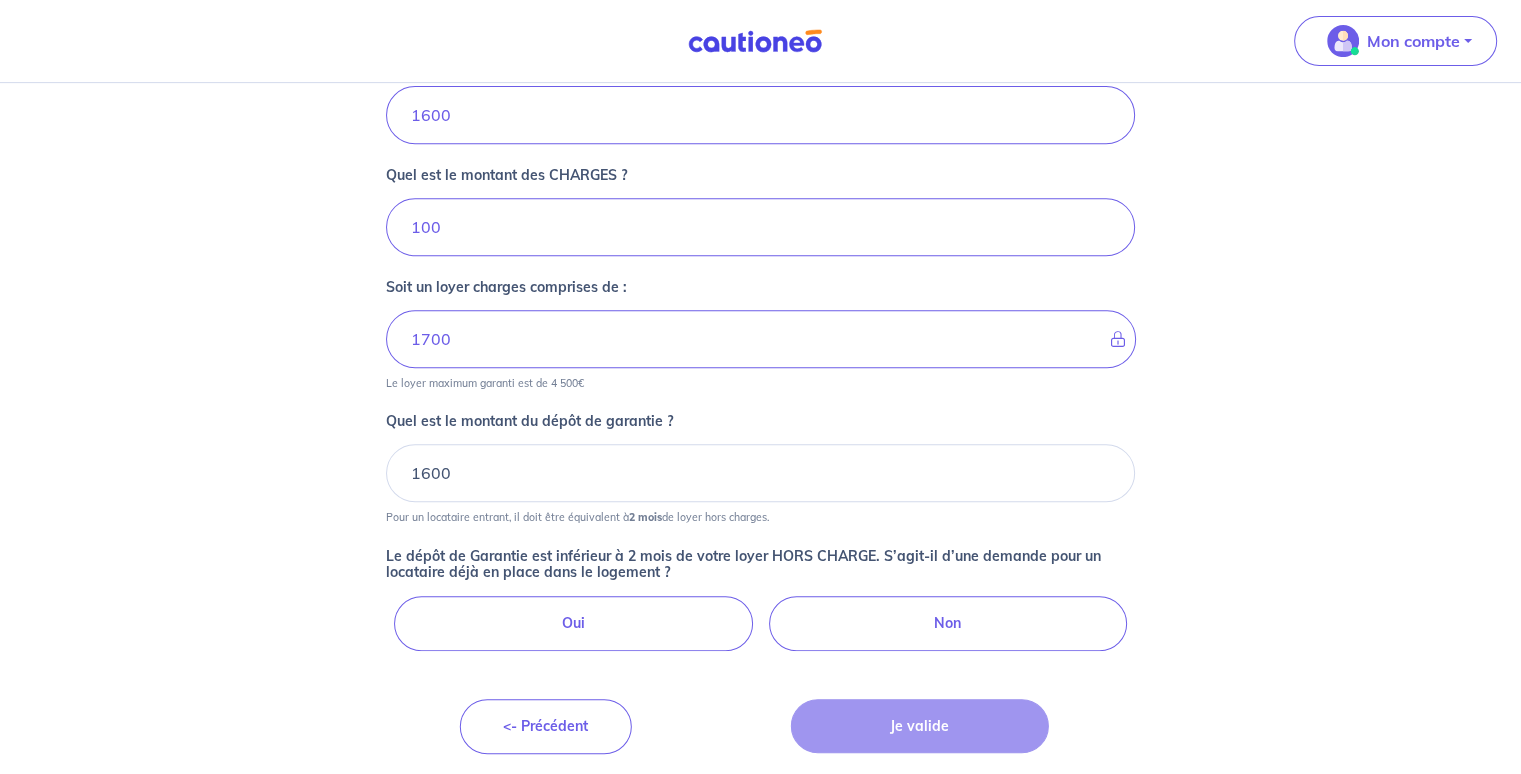 click on "Non" at bounding box center [948, 623] 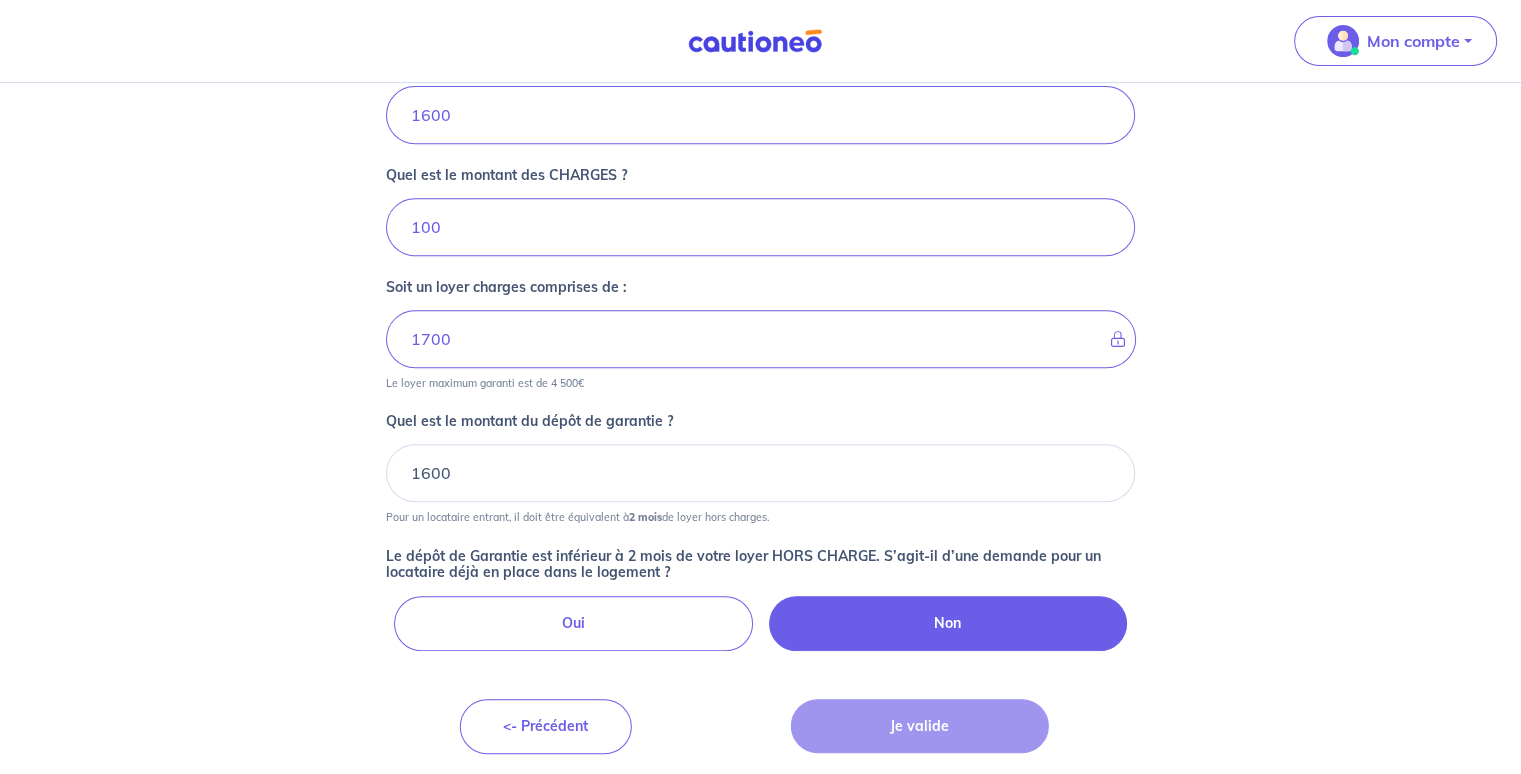 radio on "true" 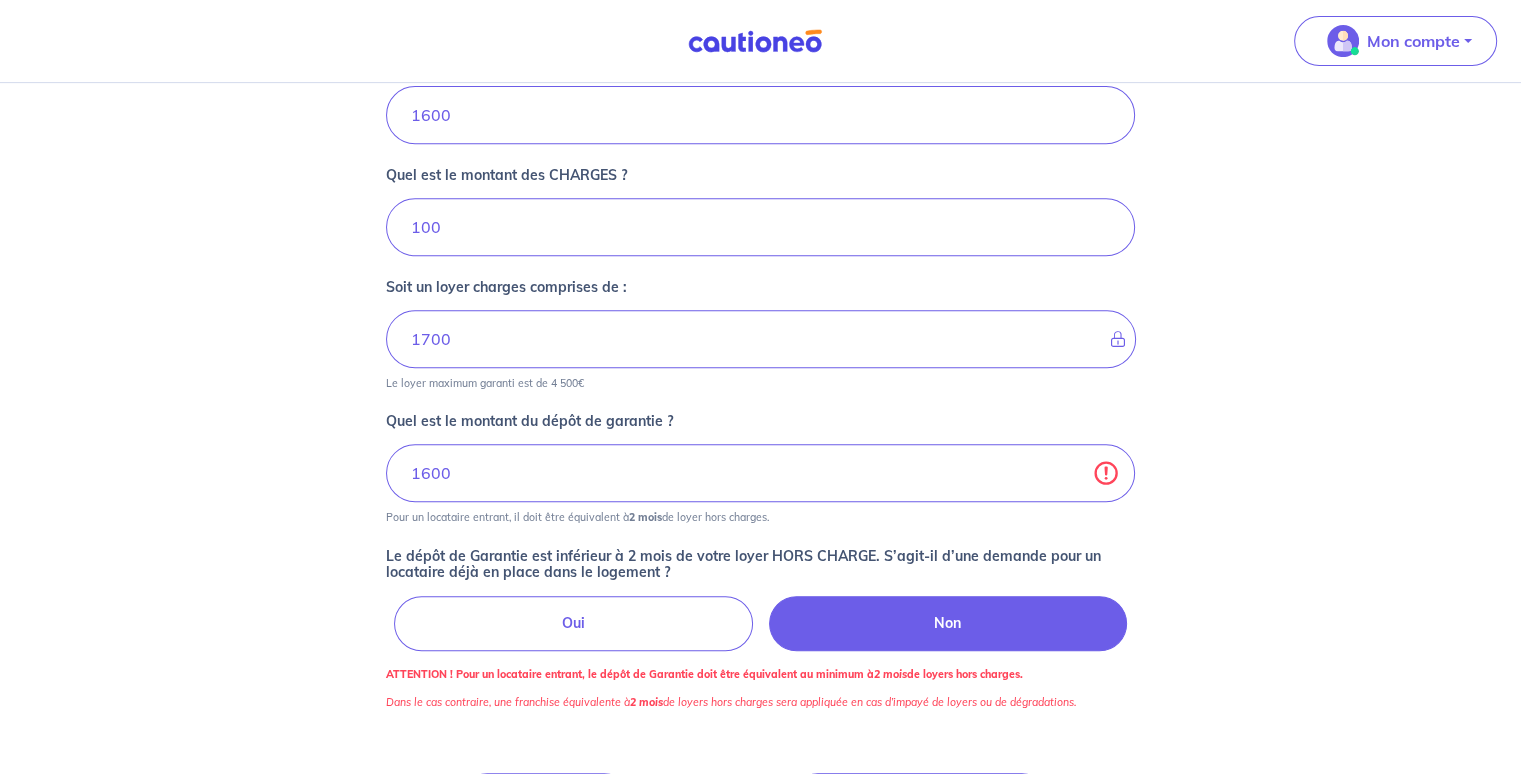 scroll, scrollTop: 919, scrollLeft: 0, axis: vertical 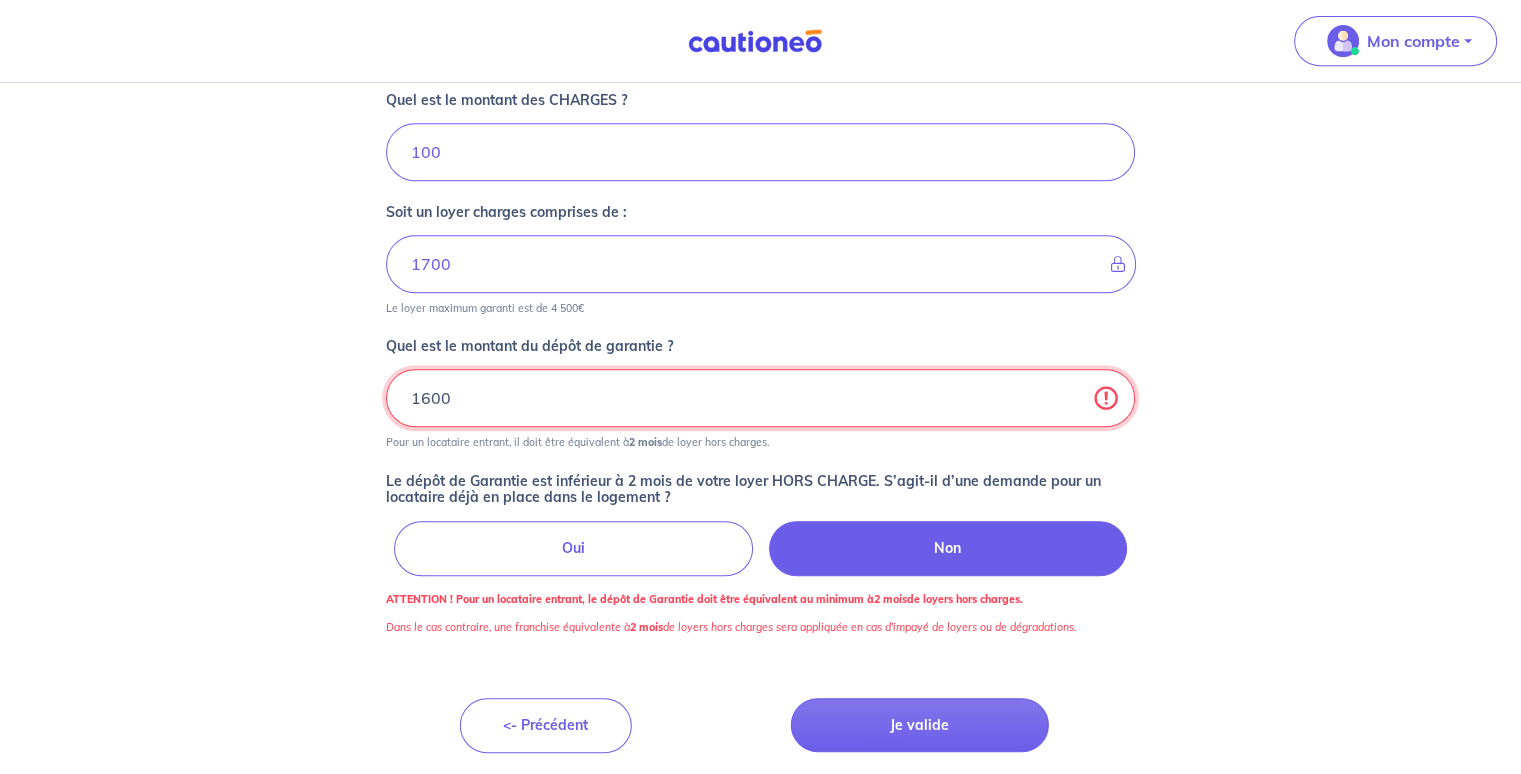 drag, startPoint x: 566, startPoint y: 385, endPoint x: 364, endPoint y: 368, distance: 202.71408 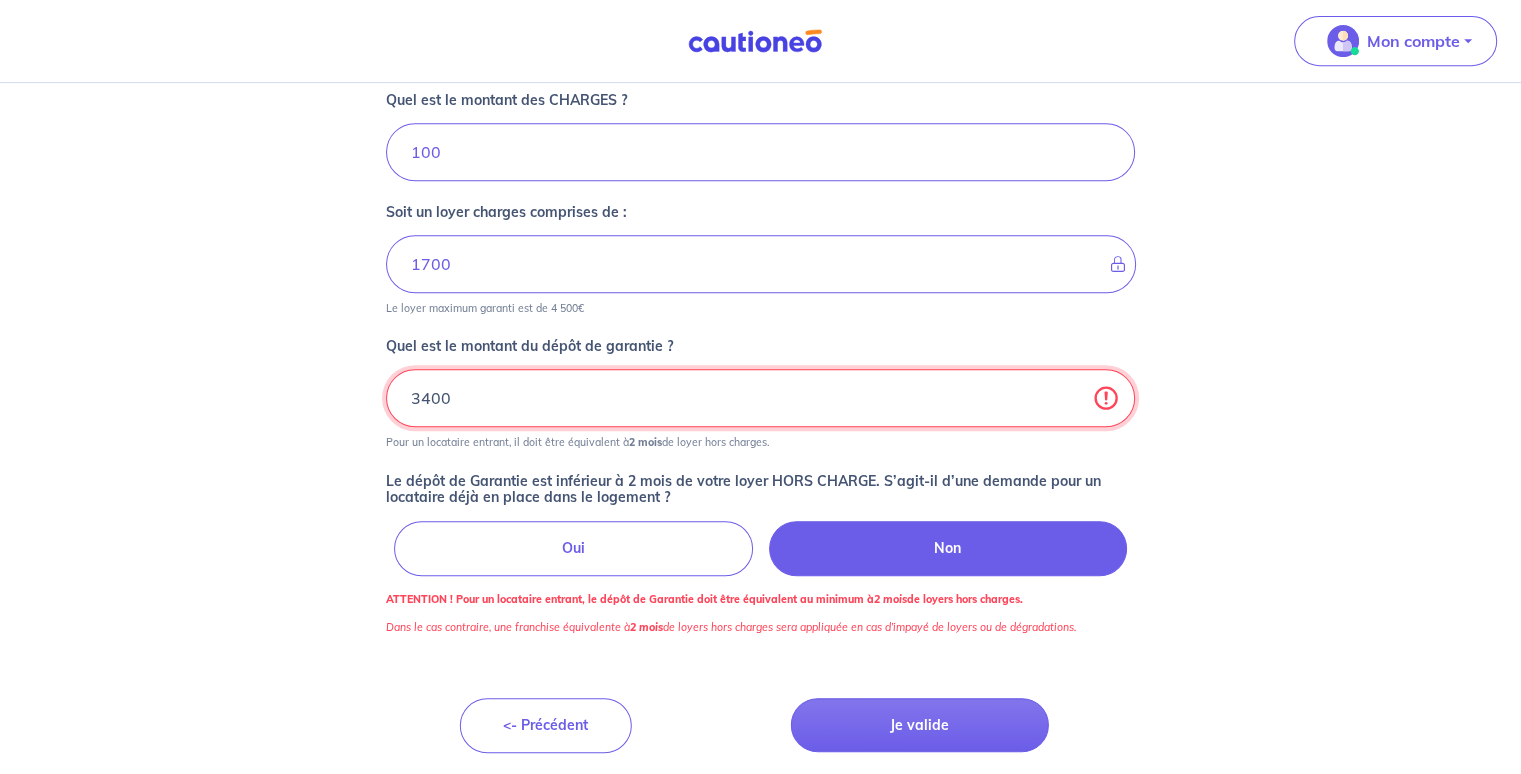 scroll, scrollTop: 718, scrollLeft: 0, axis: vertical 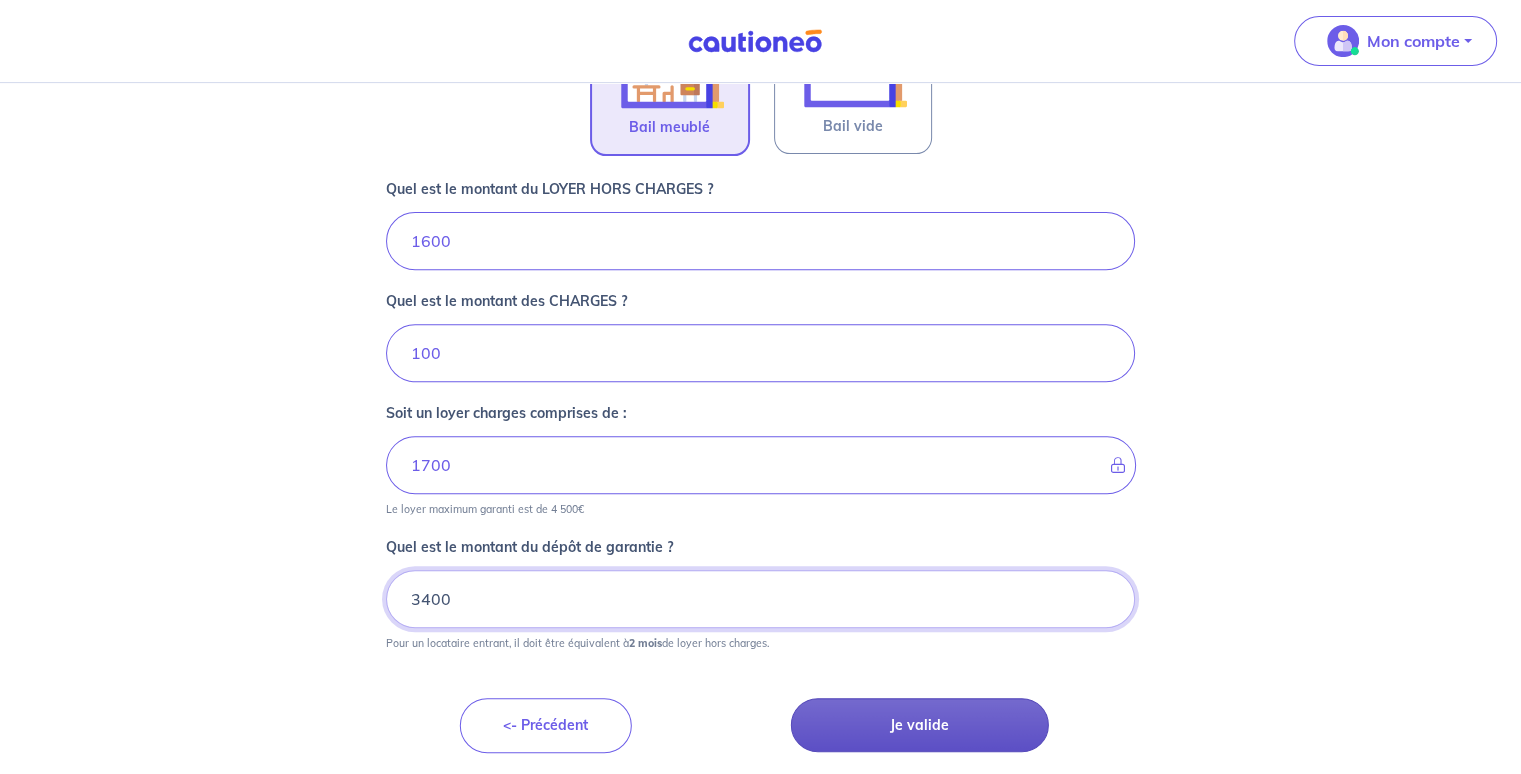 type on "3400" 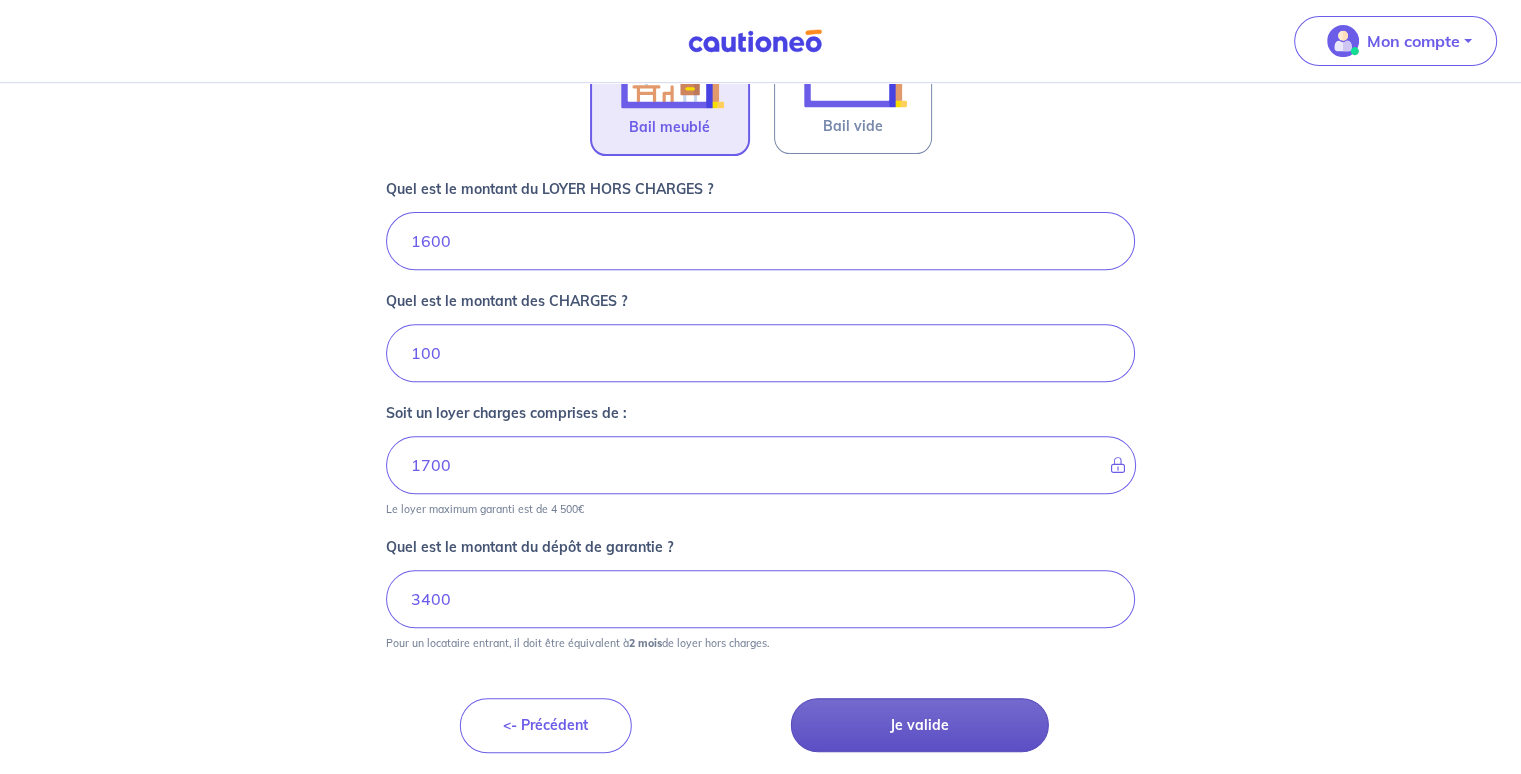 click on "Je valide" at bounding box center (920, 725) 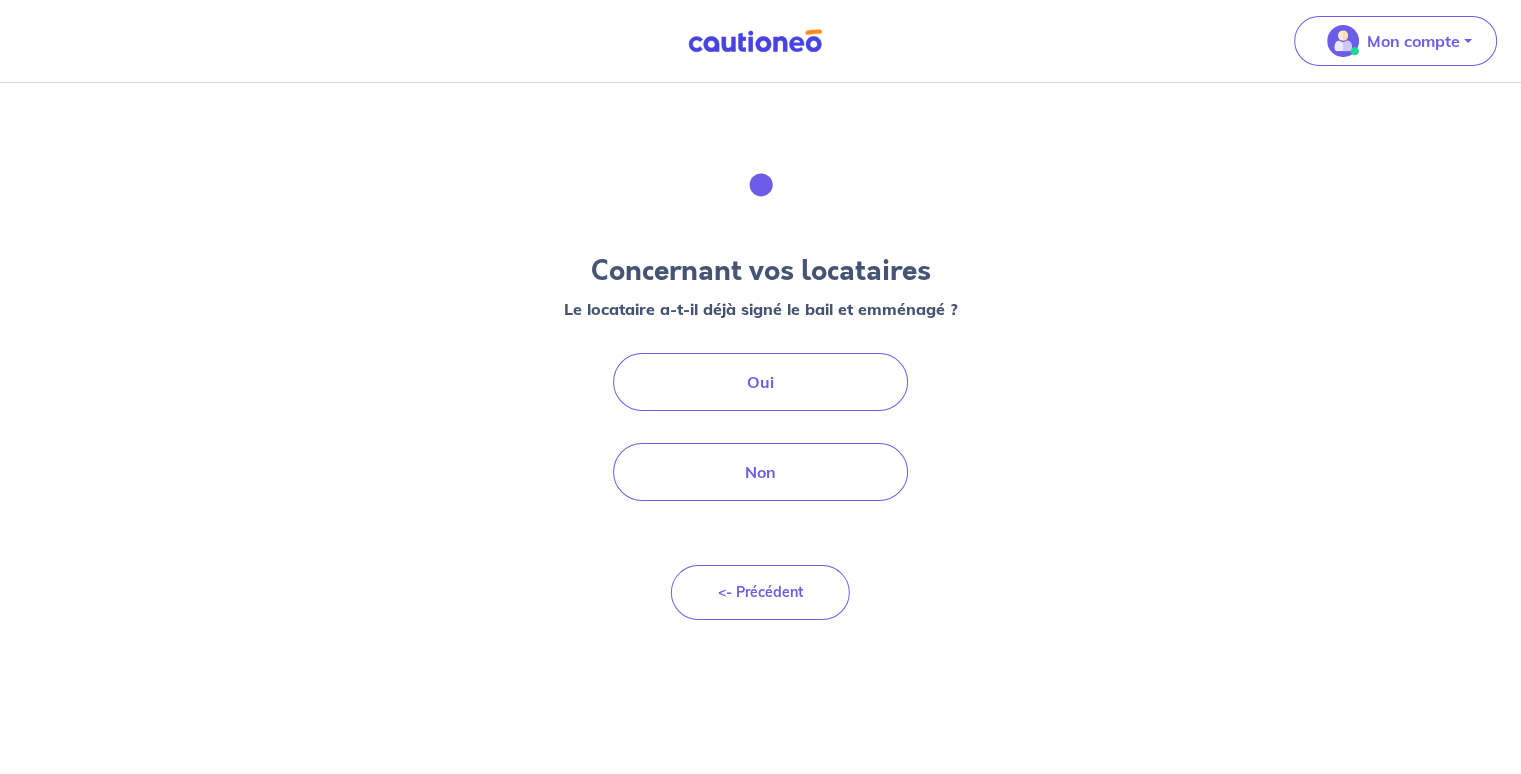 scroll, scrollTop: 0, scrollLeft: 0, axis: both 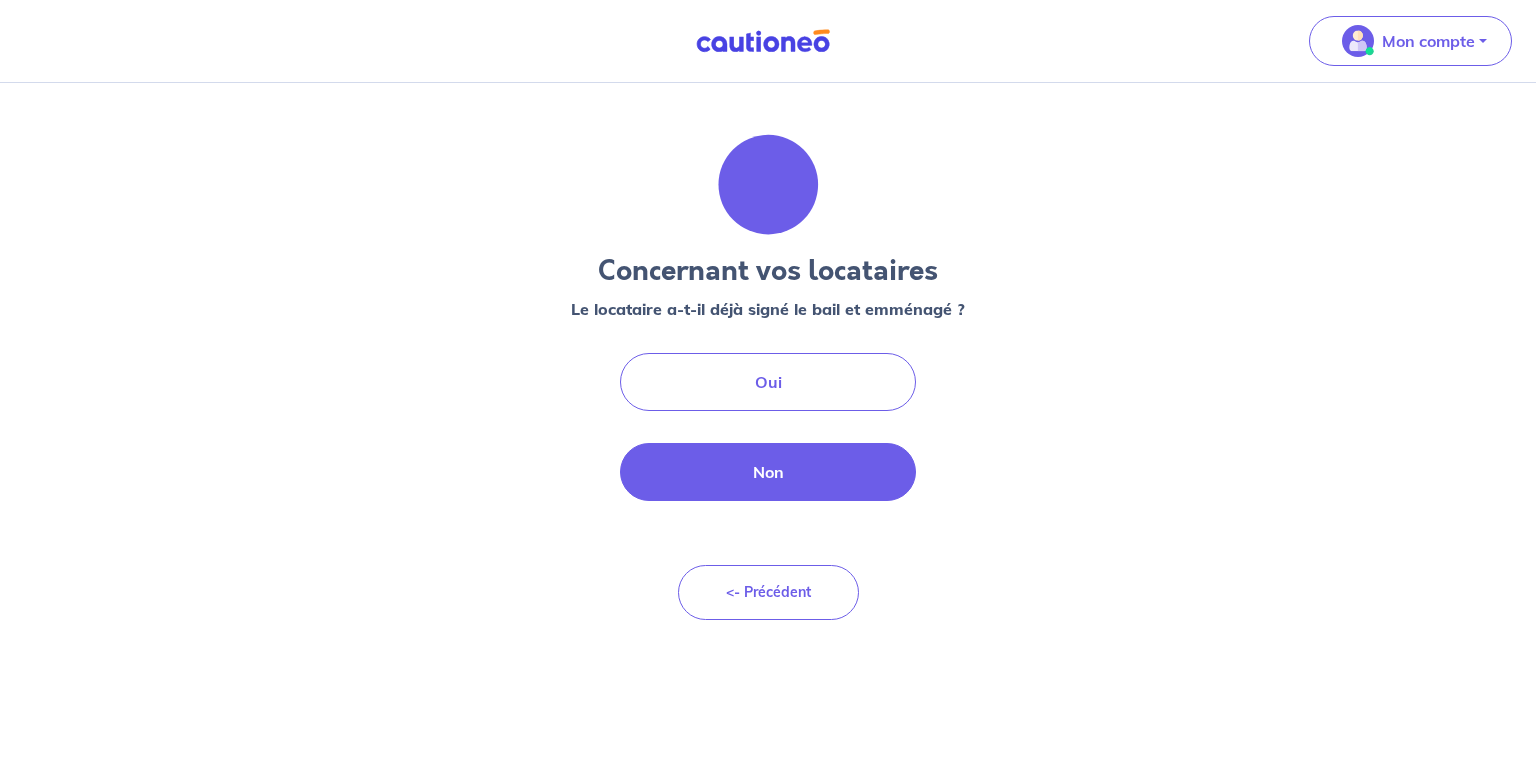 click on "Non" at bounding box center [768, 472] 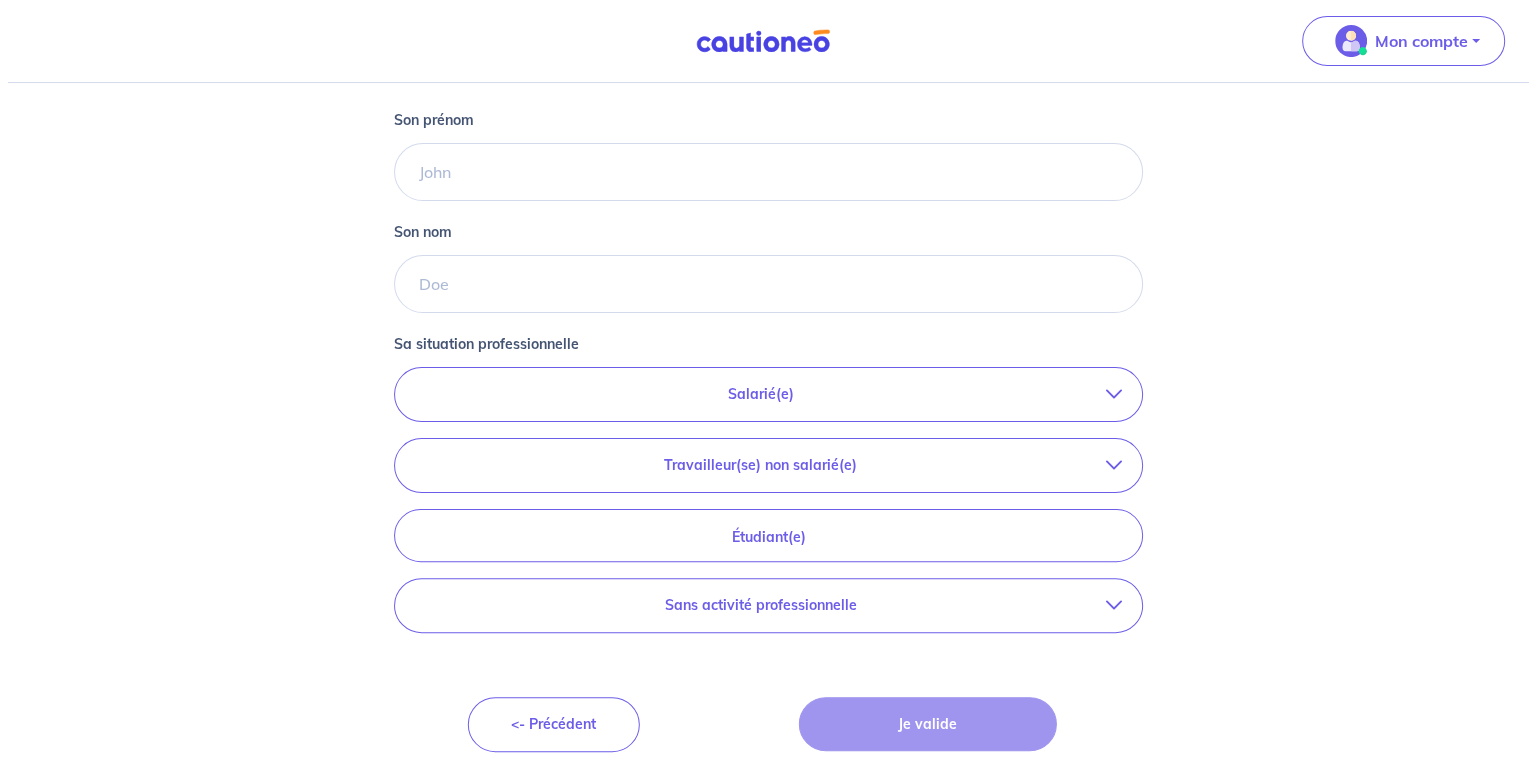 scroll, scrollTop: 0, scrollLeft: 0, axis: both 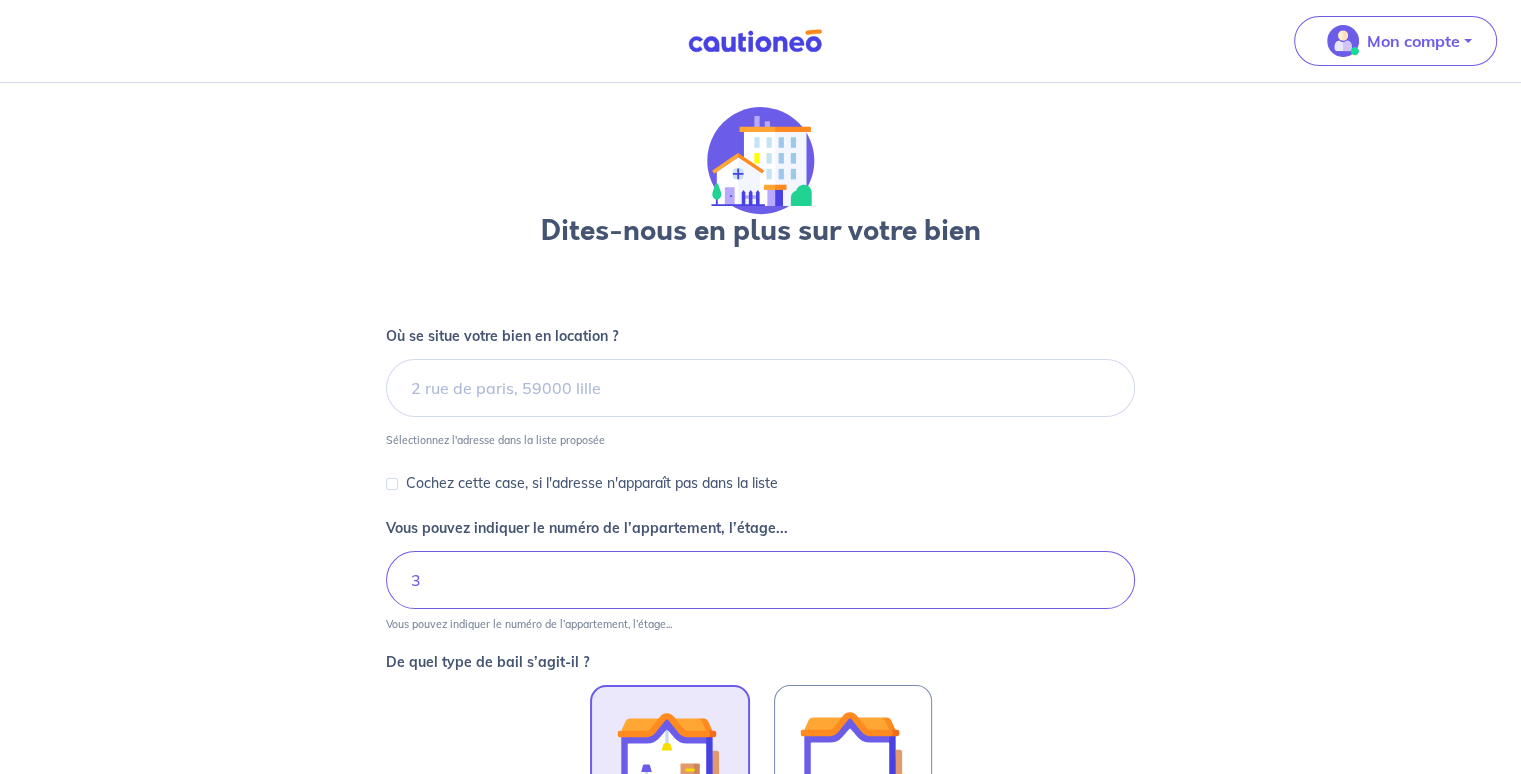 click on "Mon compte" at bounding box center [1403, 41] 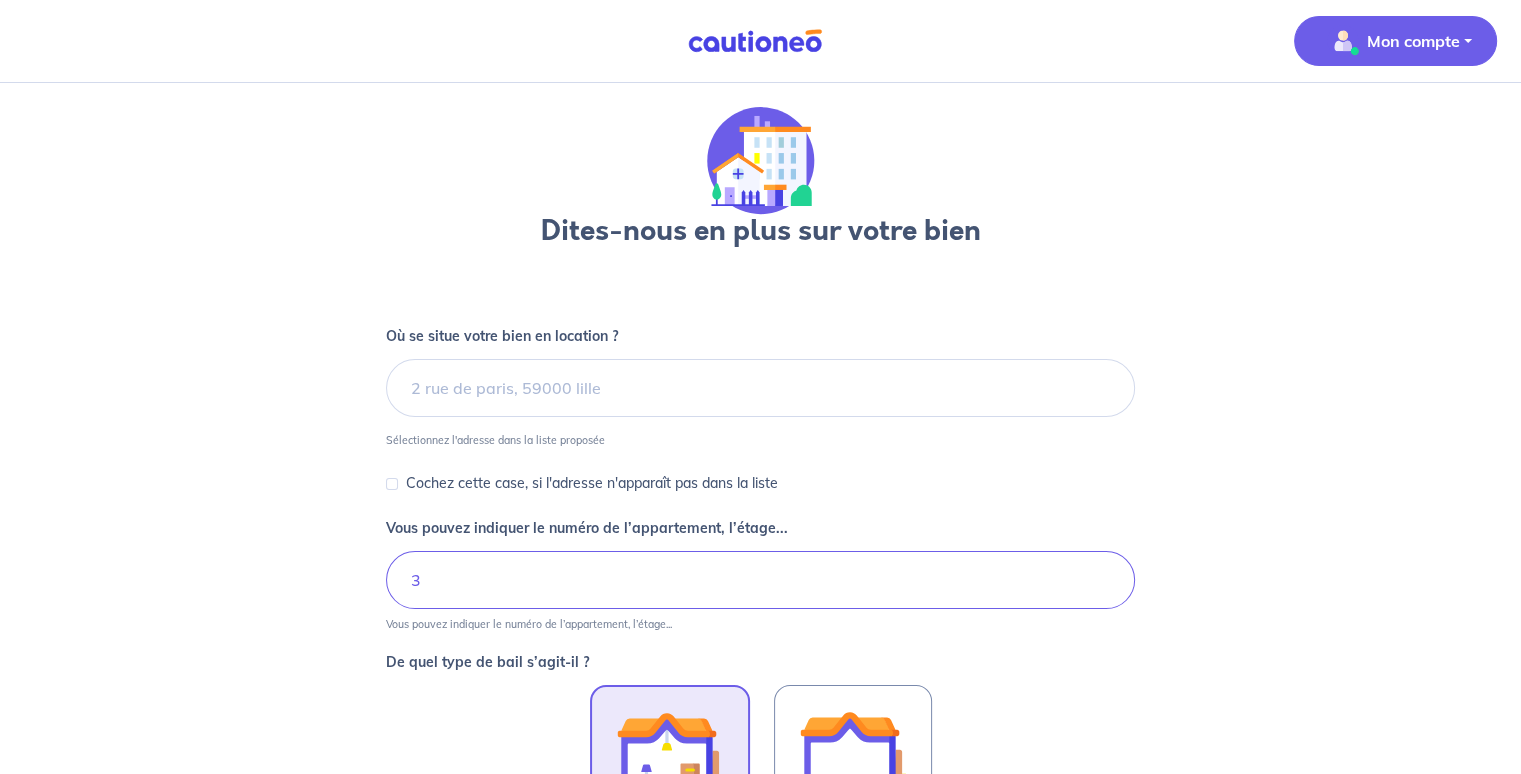 click at bounding box center [1343, 41] 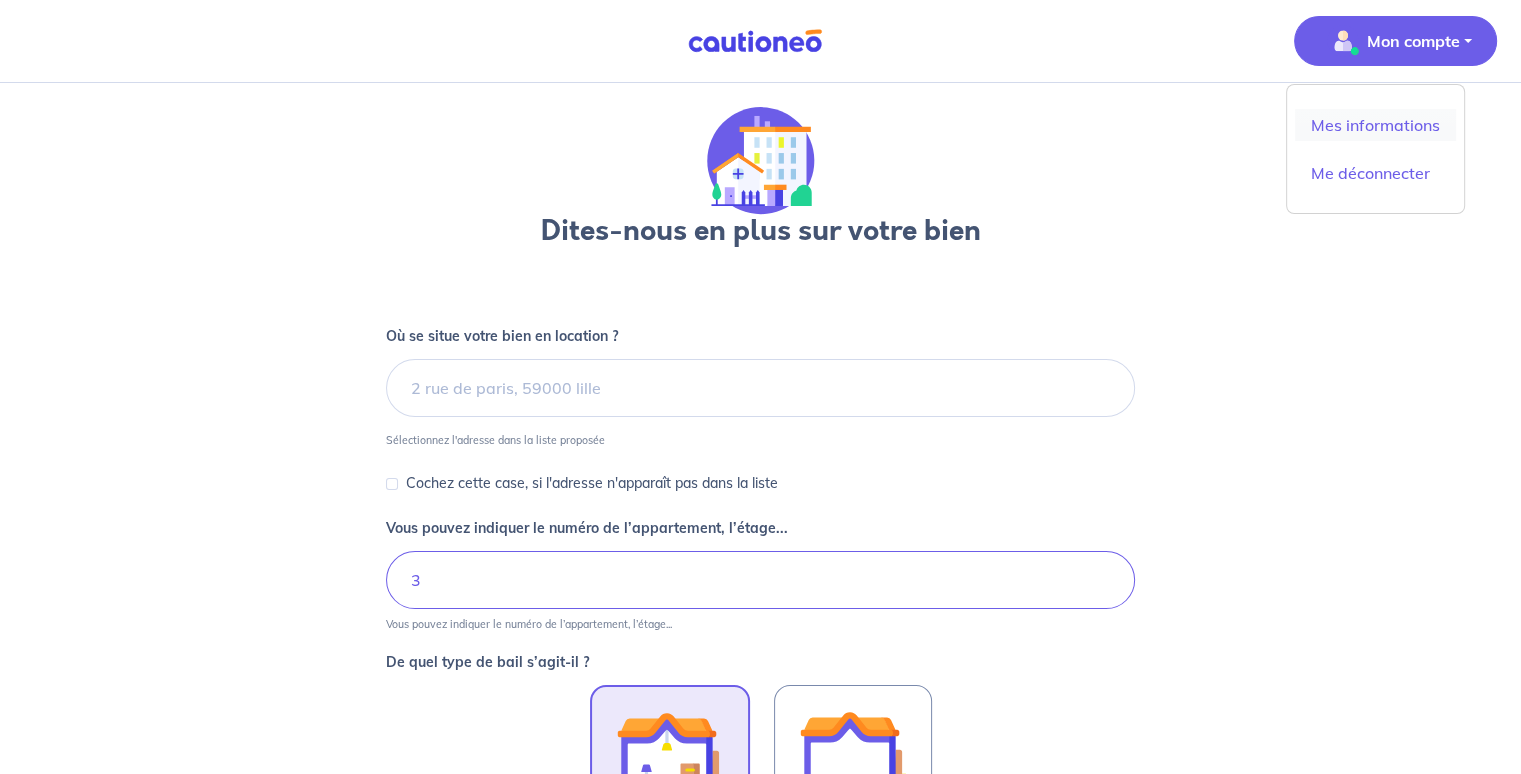 click on "Mes informations" at bounding box center (1375, 125) 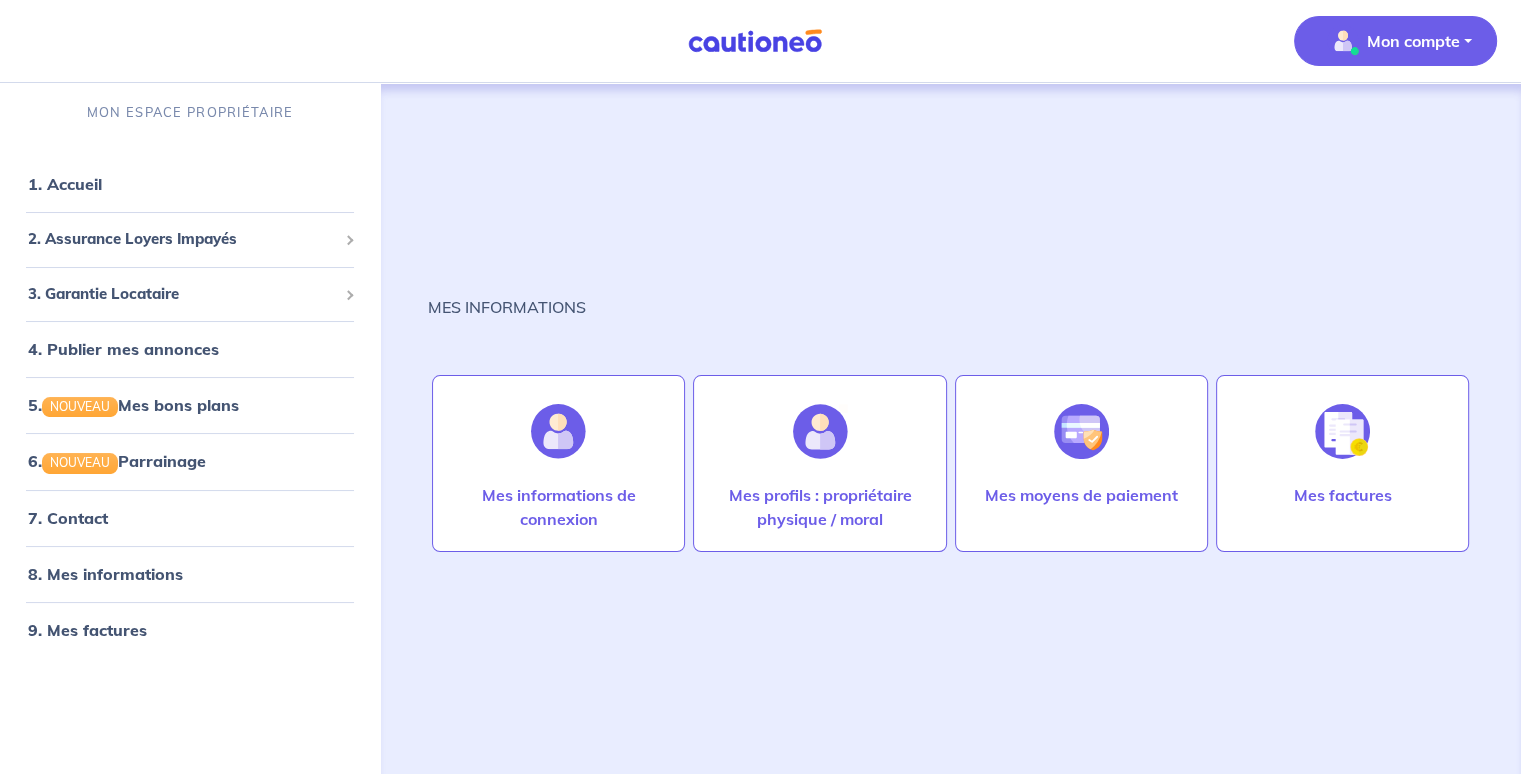 scroll, scrollTop: 0, scrollLeft: 0, axis: both 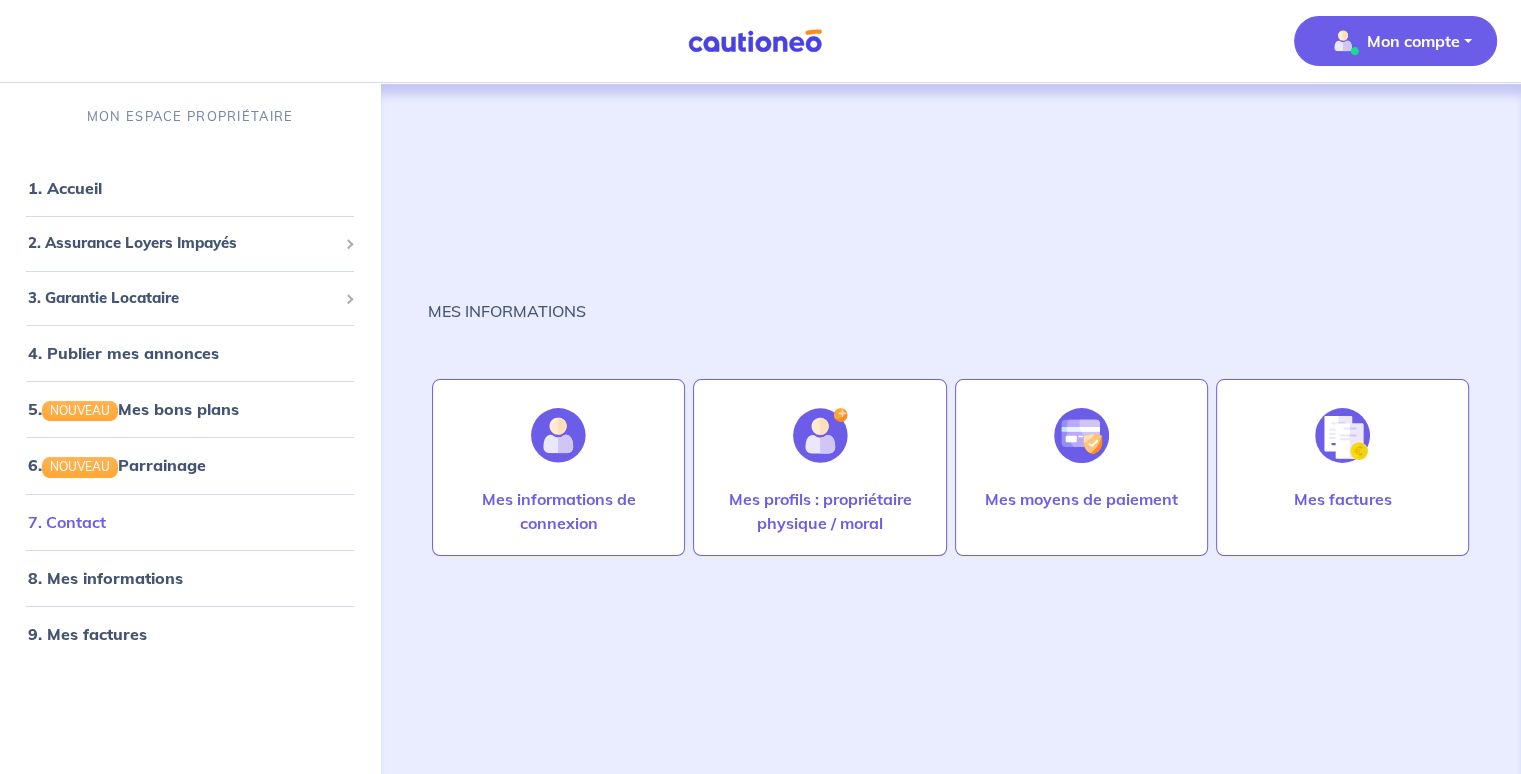 click on "7. Contact" at bounding box center (67, 522) 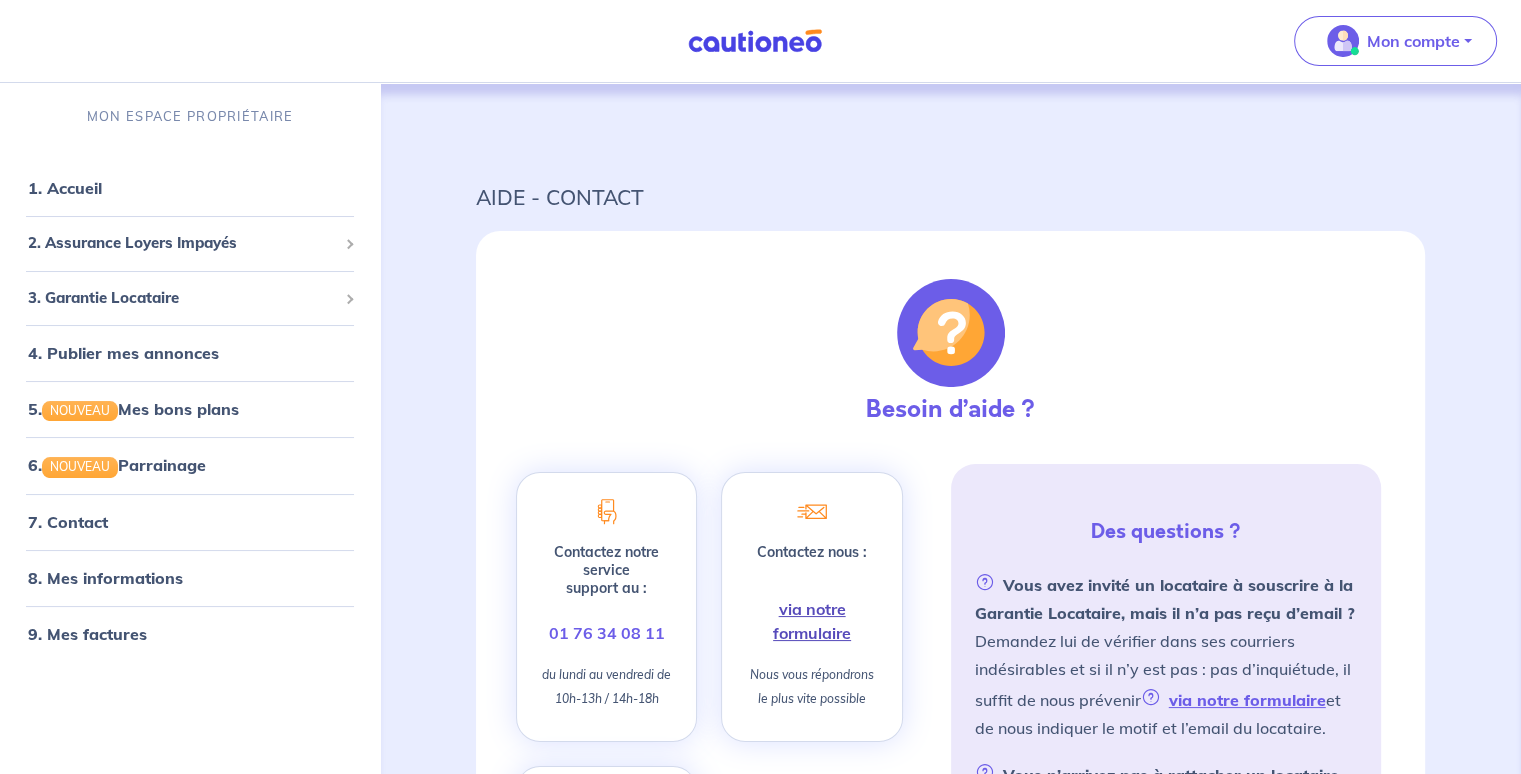 click on "via notre formulaire" at bounding box center [812, 621] 